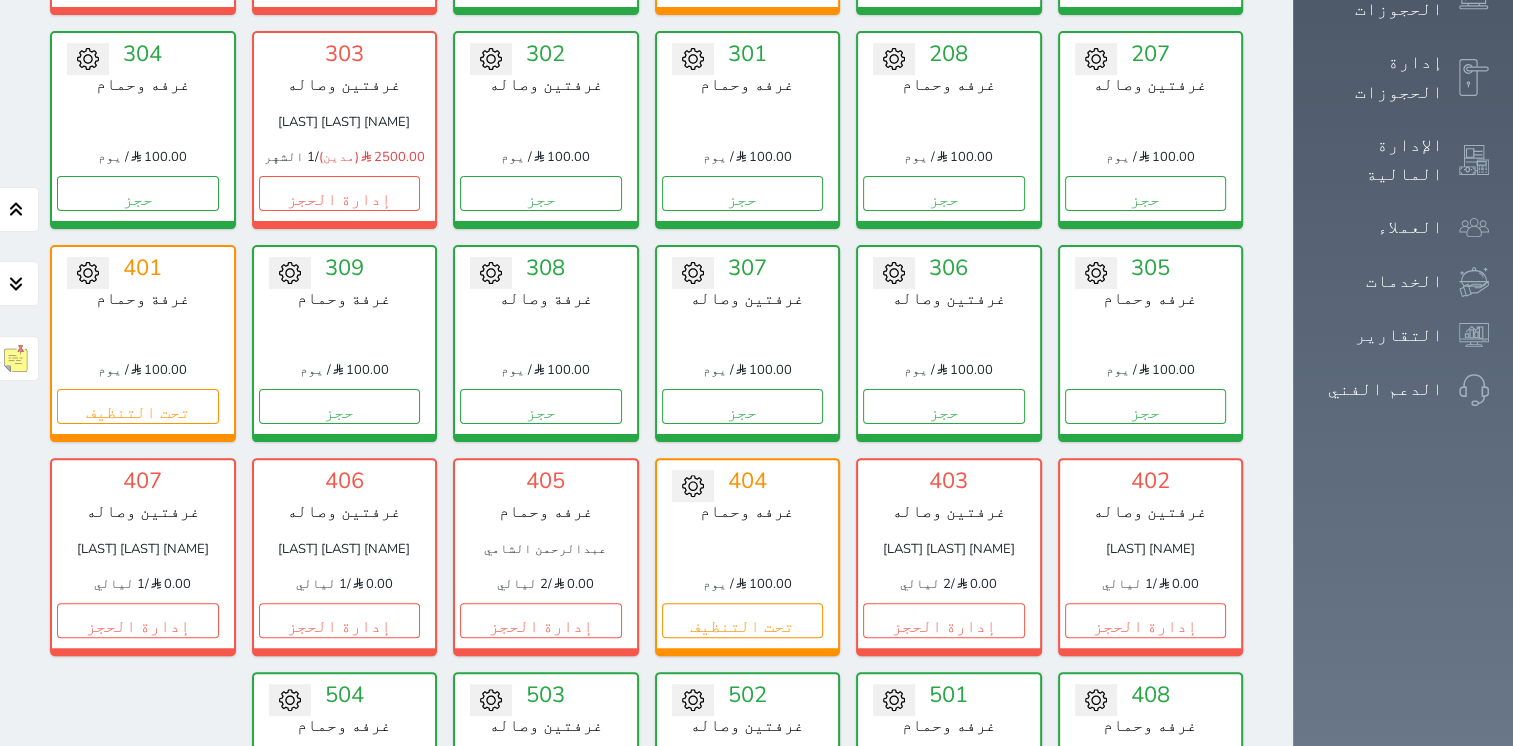 scroll, scrollTop: 531, scrollLeft: 0, axis: vertical 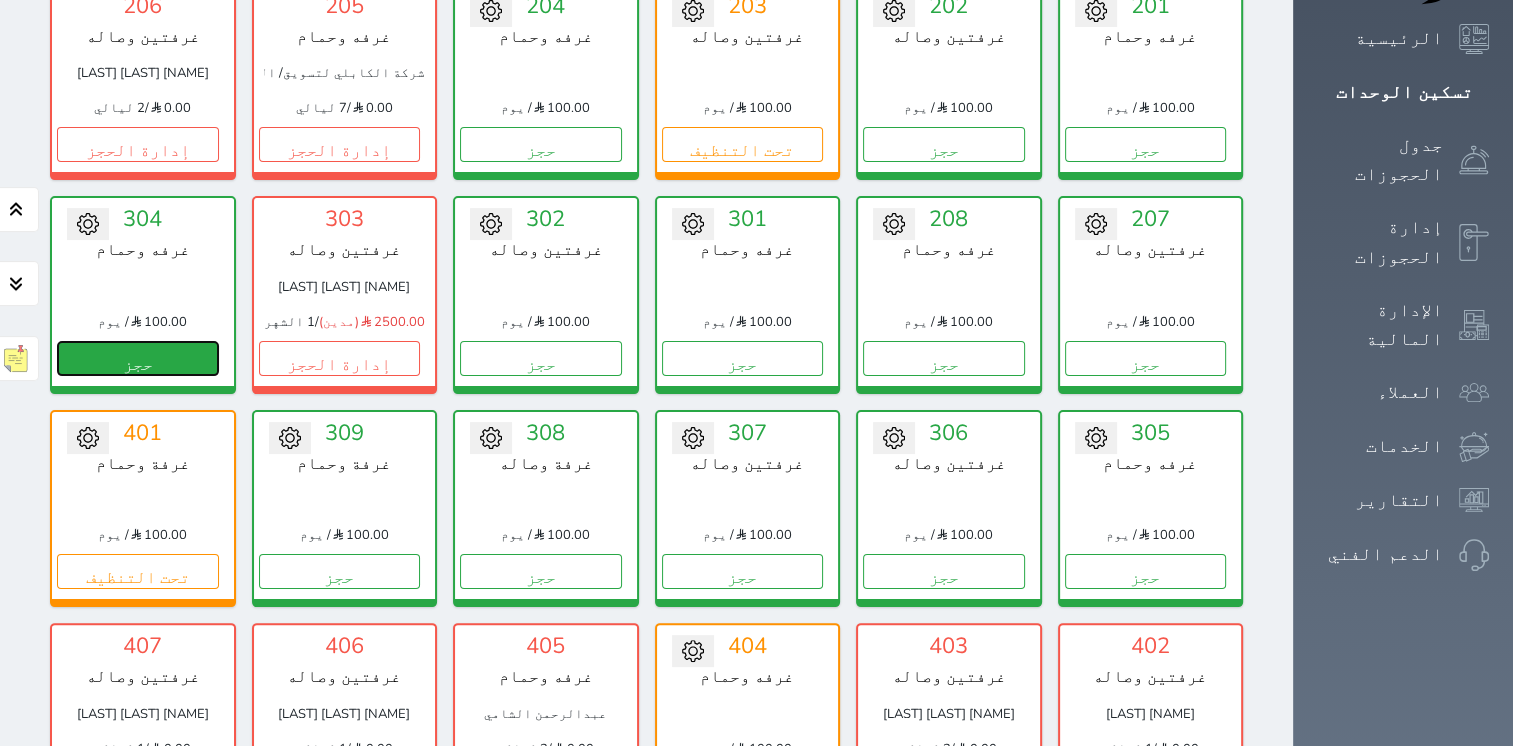 click on "حجز" at bounding box center [138, 358] 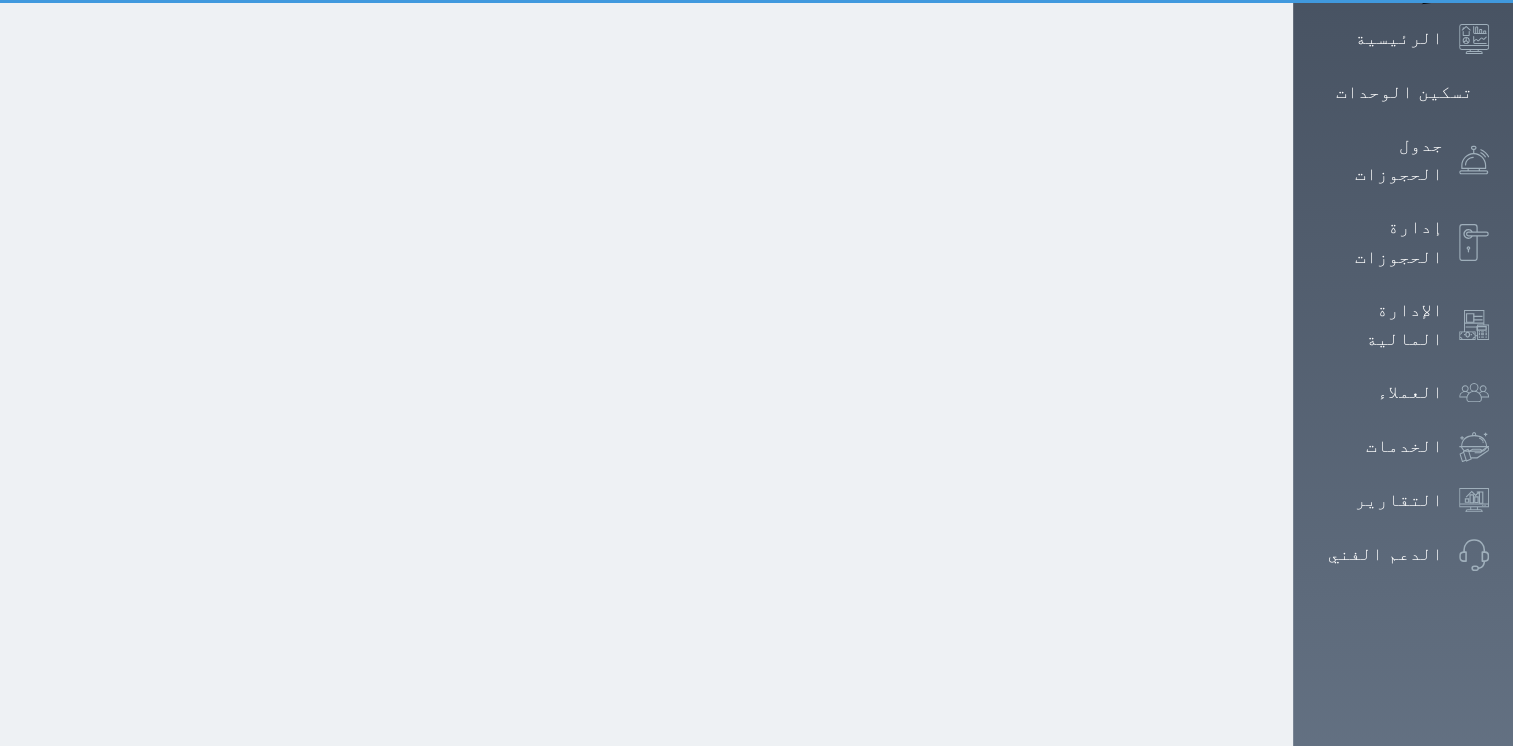 scroll, scrollTop: 0, scrollLeft: 0, axis: both 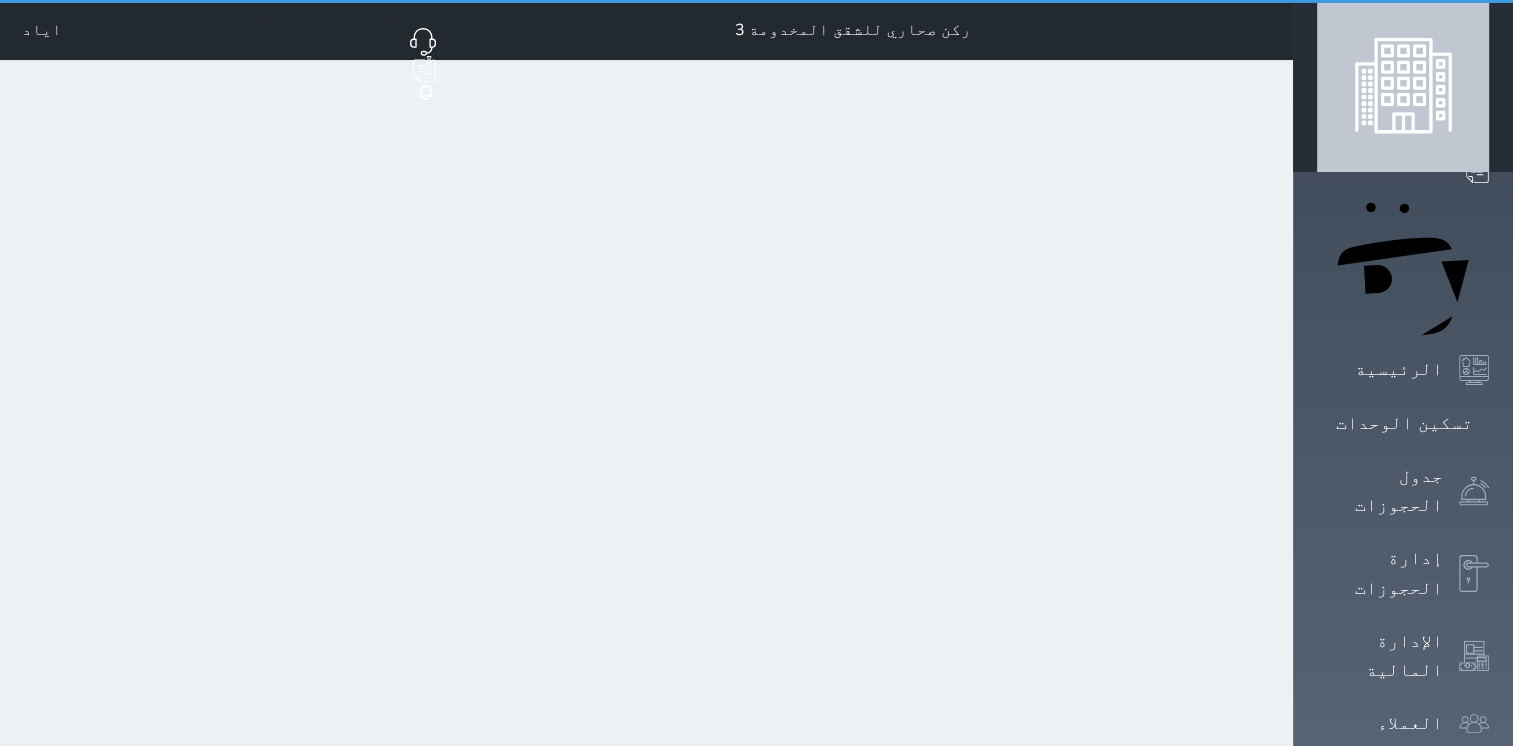 select on "1" 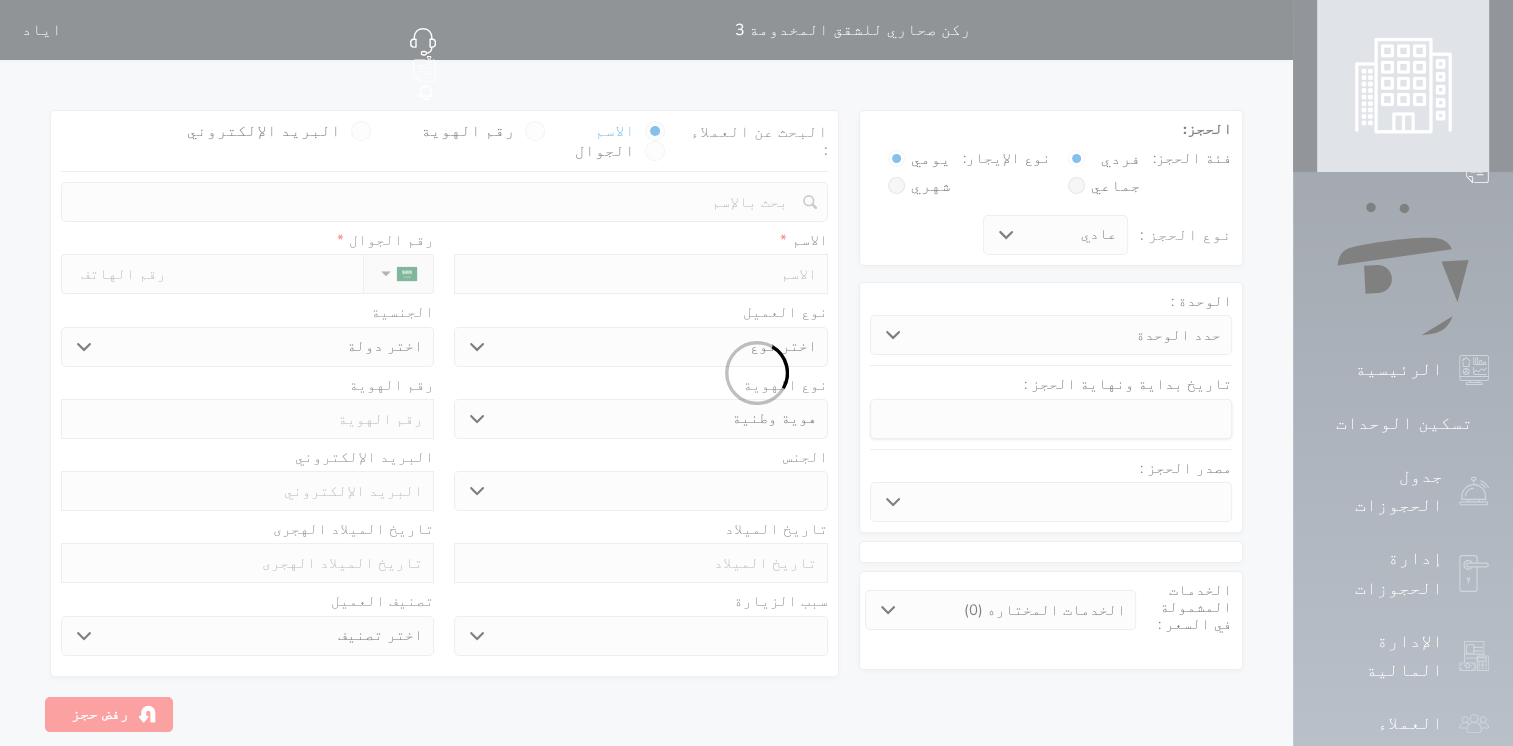 select 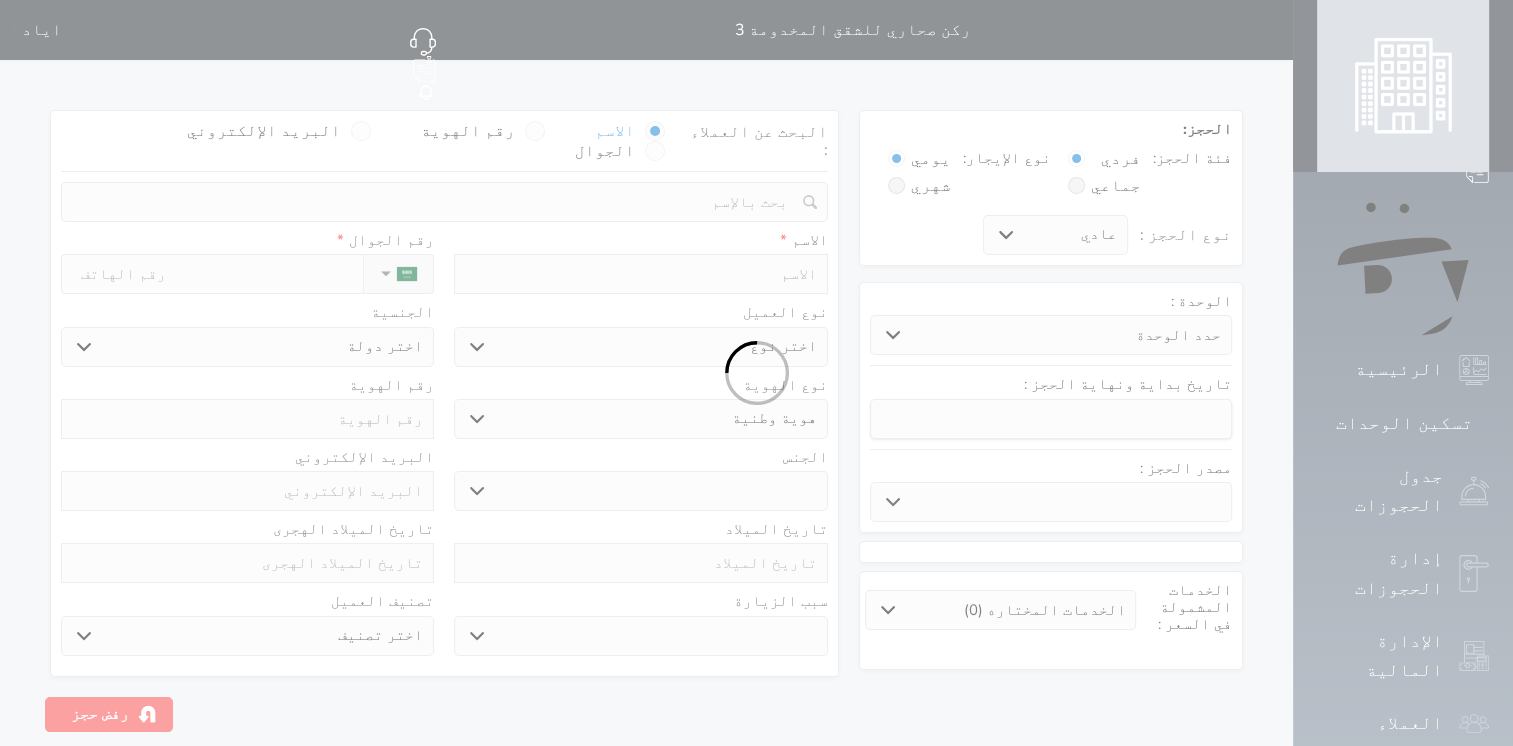 select 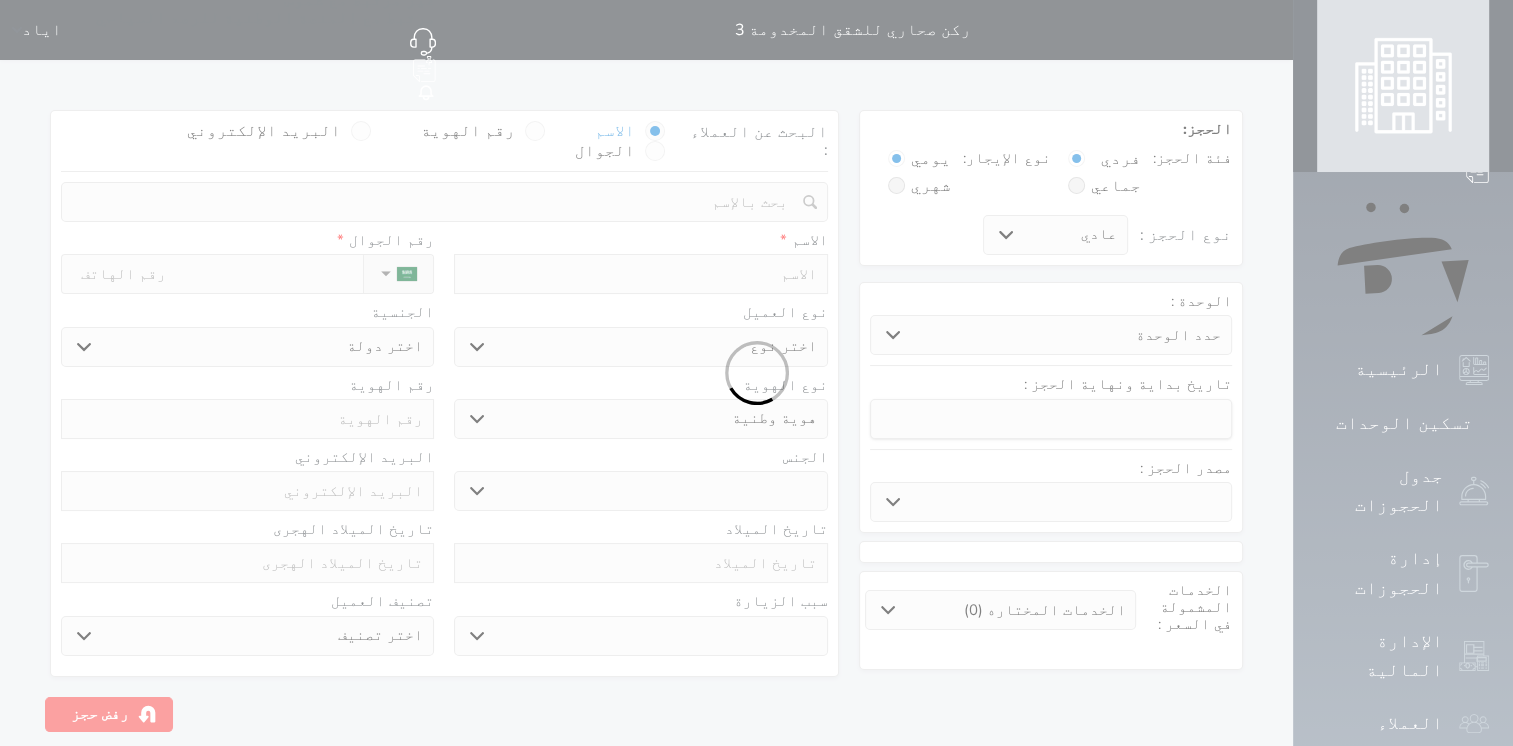 select 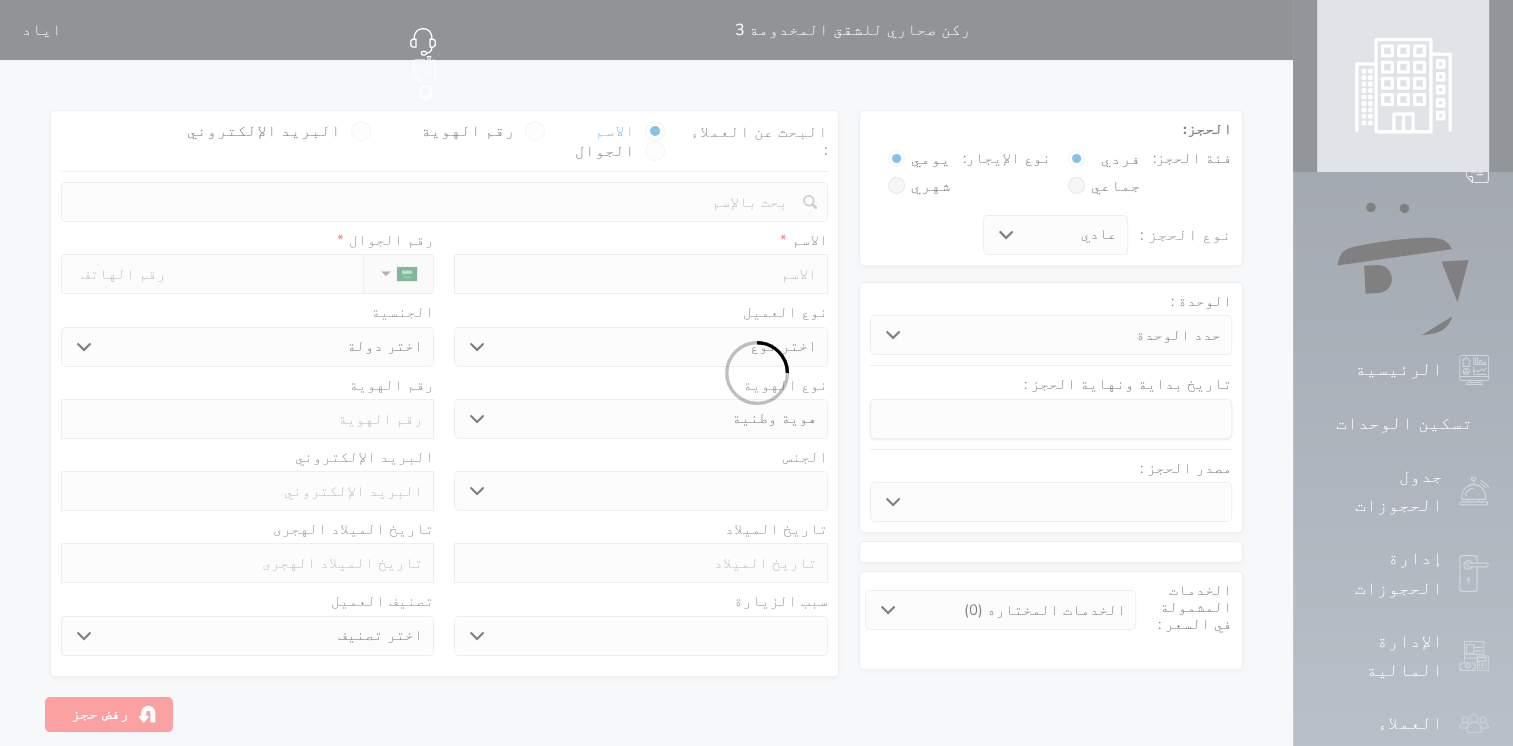 select 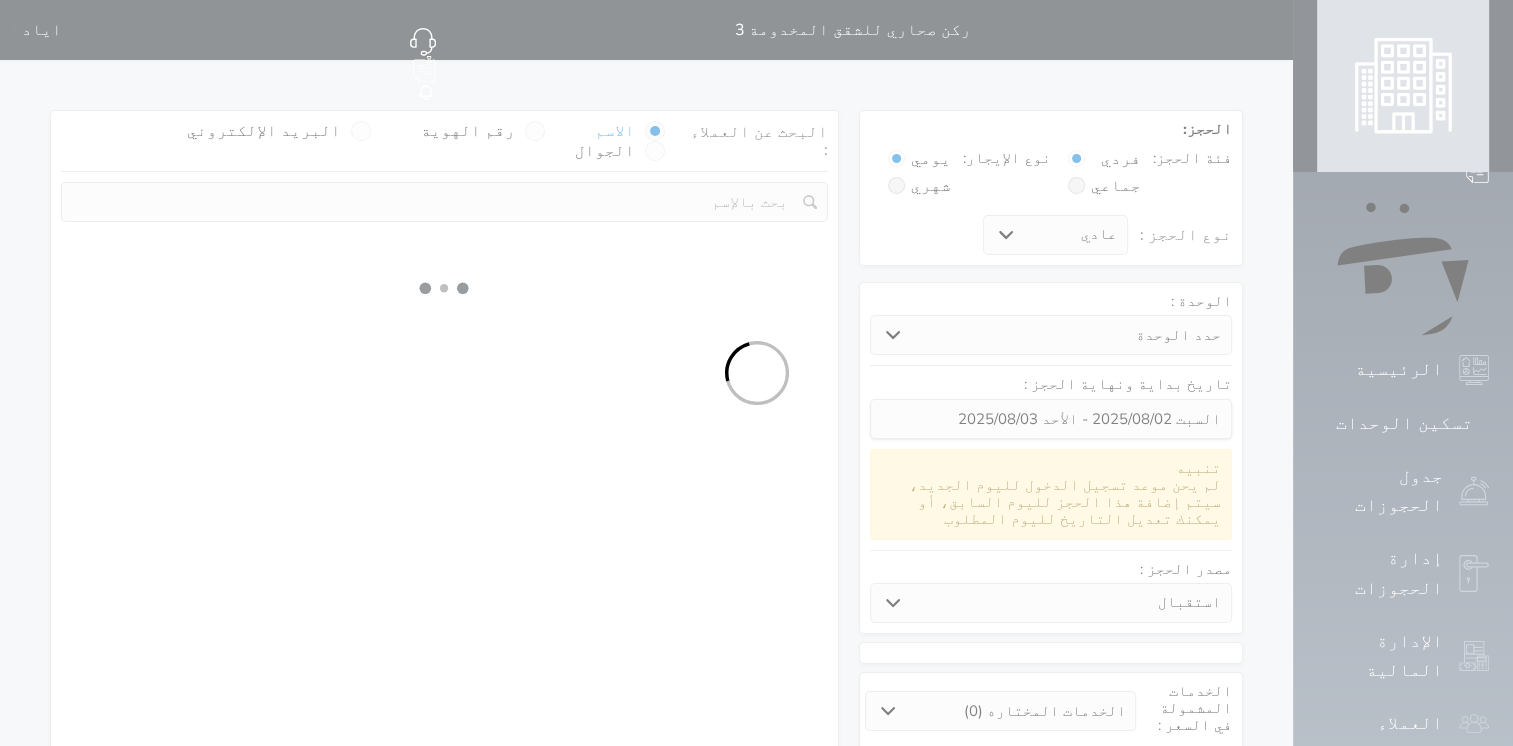 select 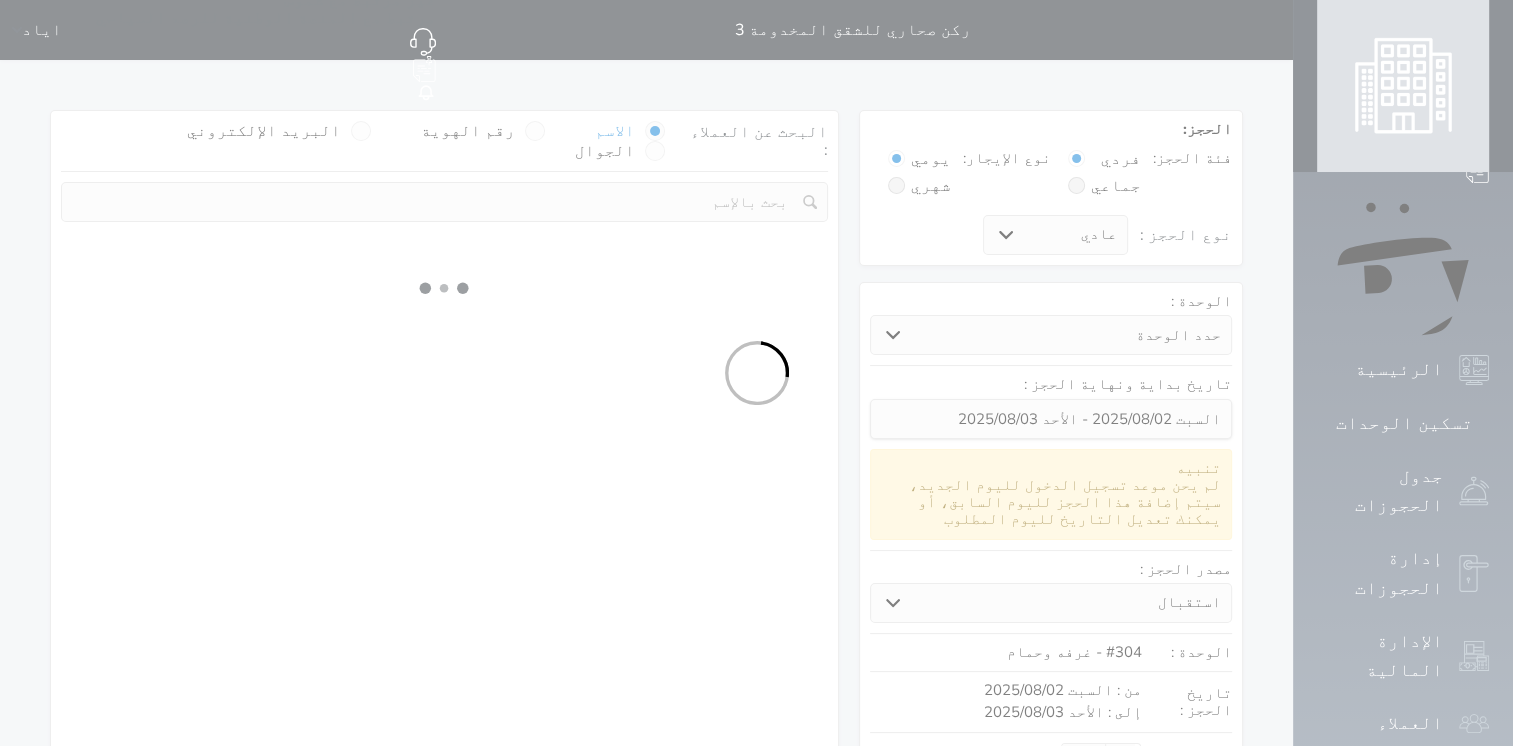 select on "1" 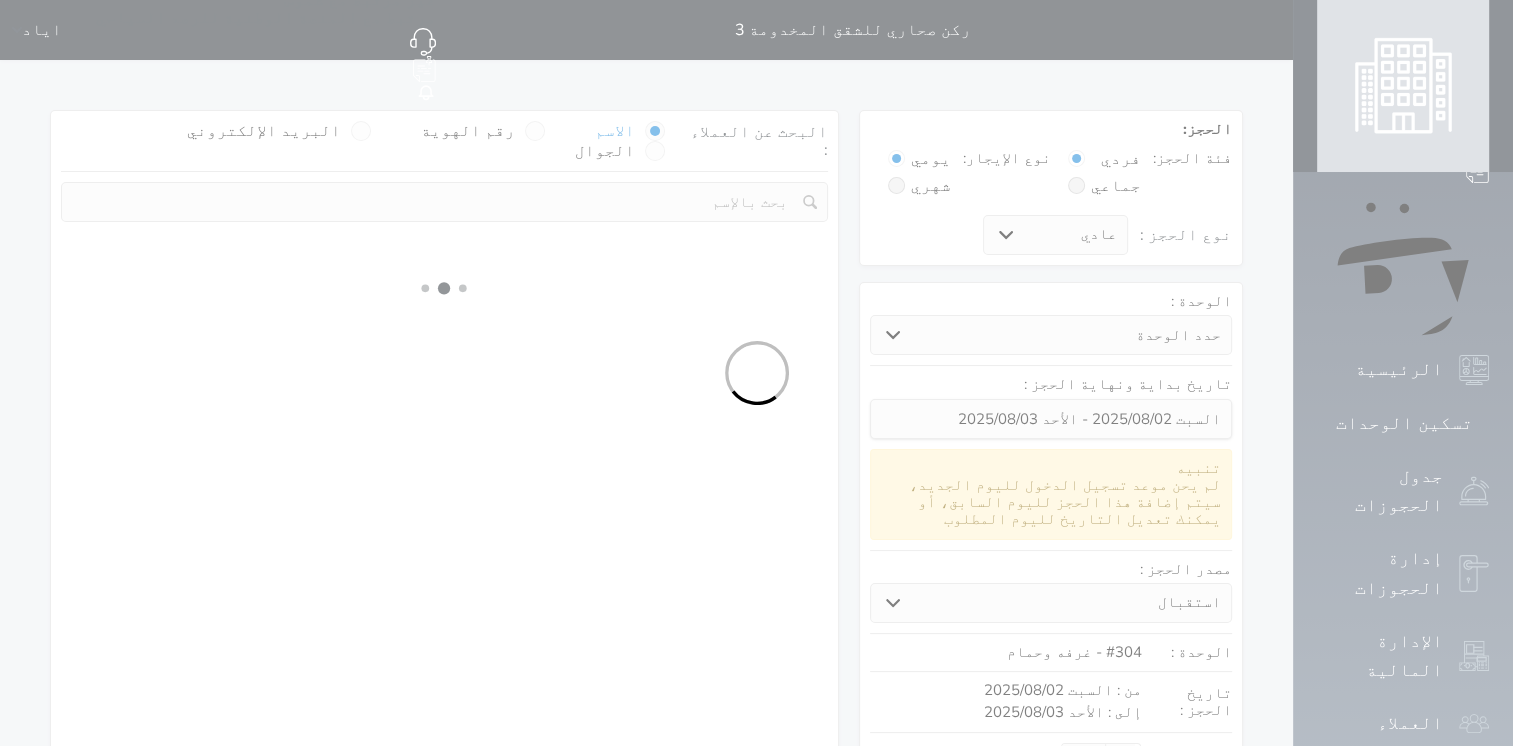 select on "113" 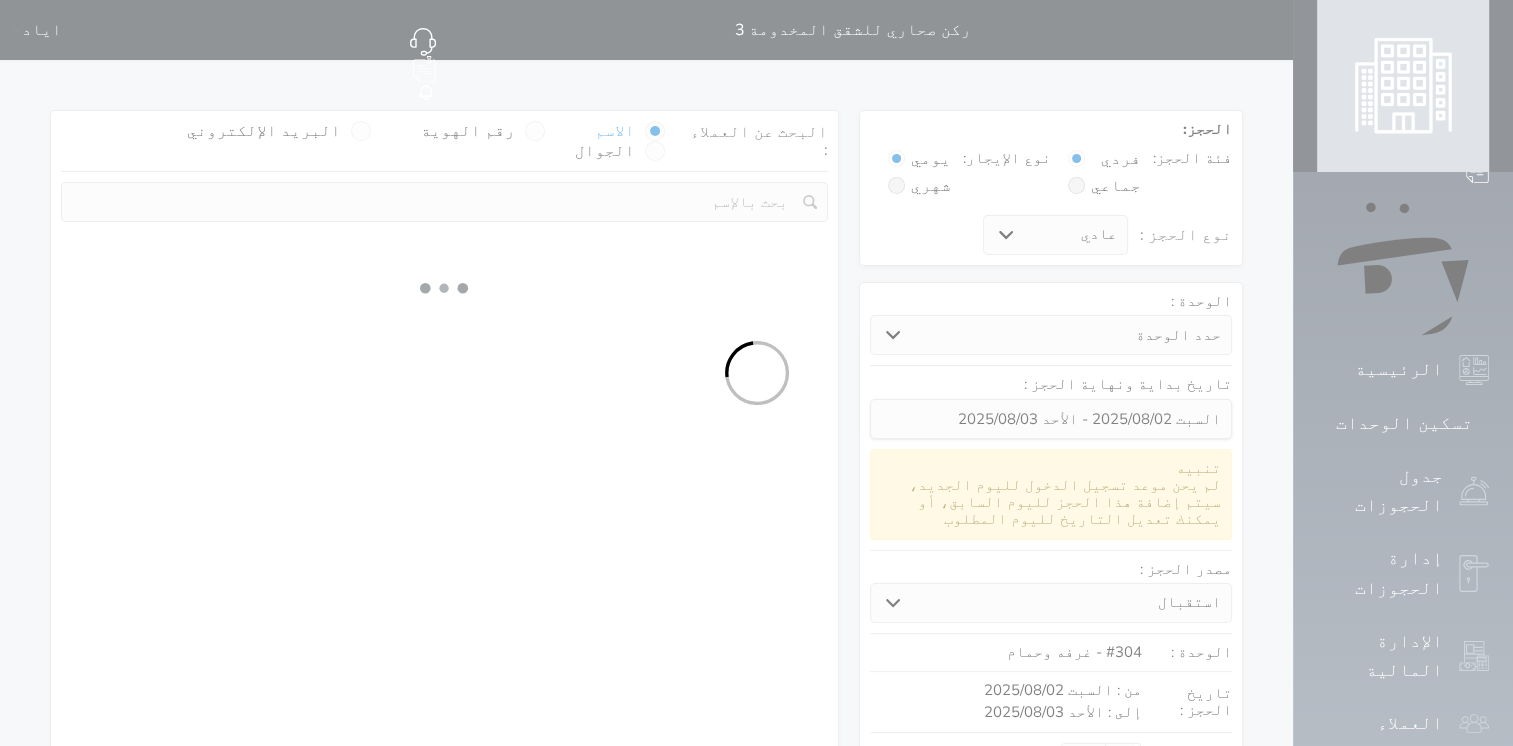 select on "1" 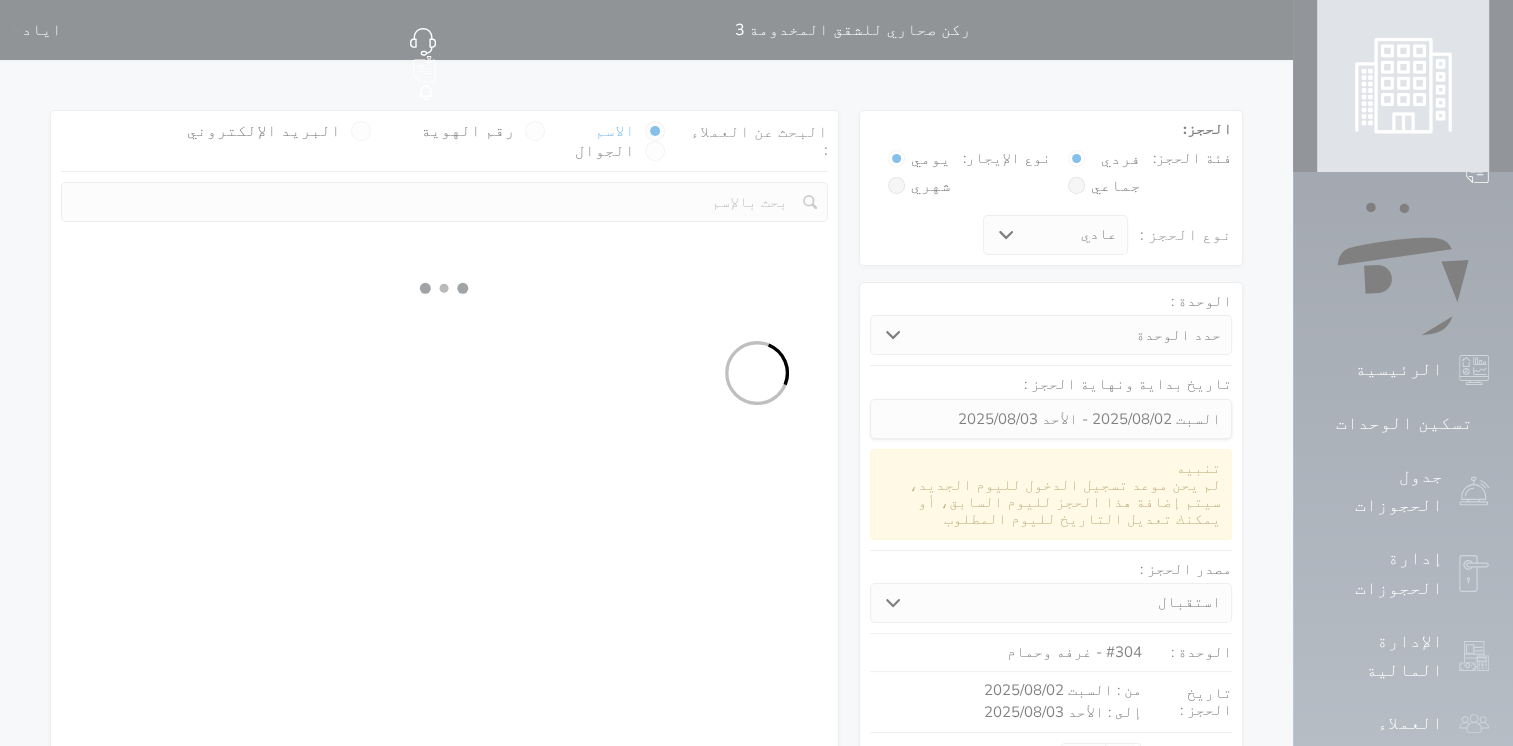select 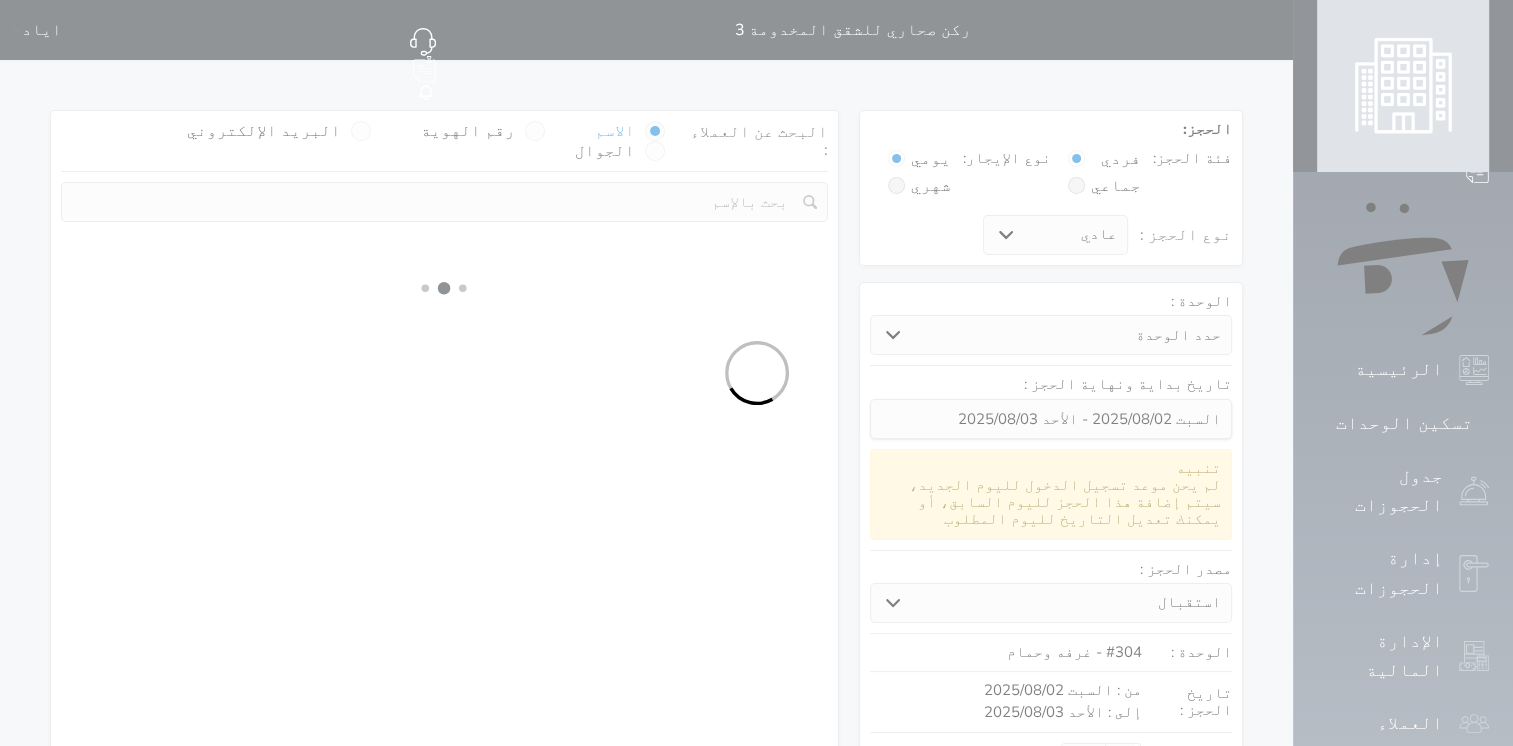 select on "7" 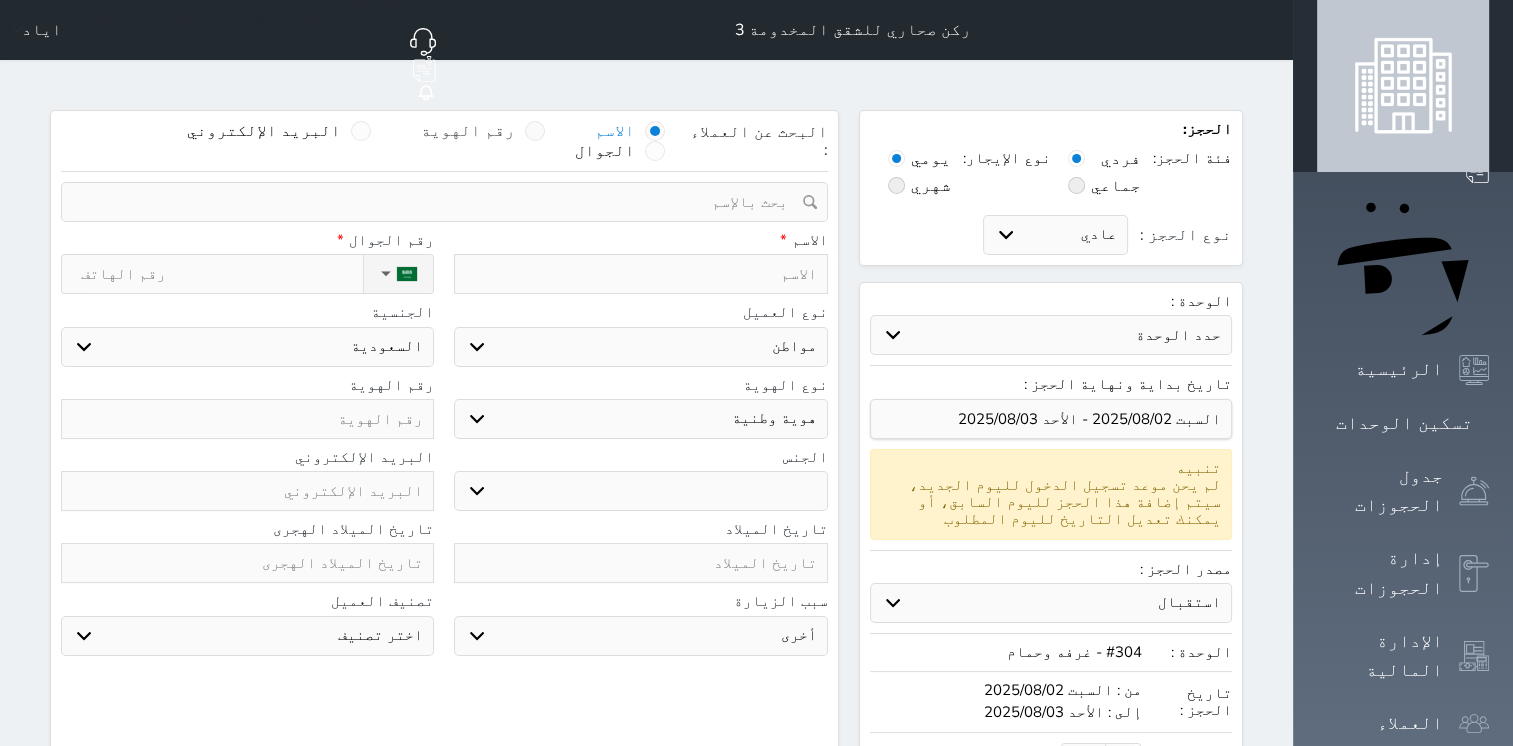 click at bounding box center [535, 131] 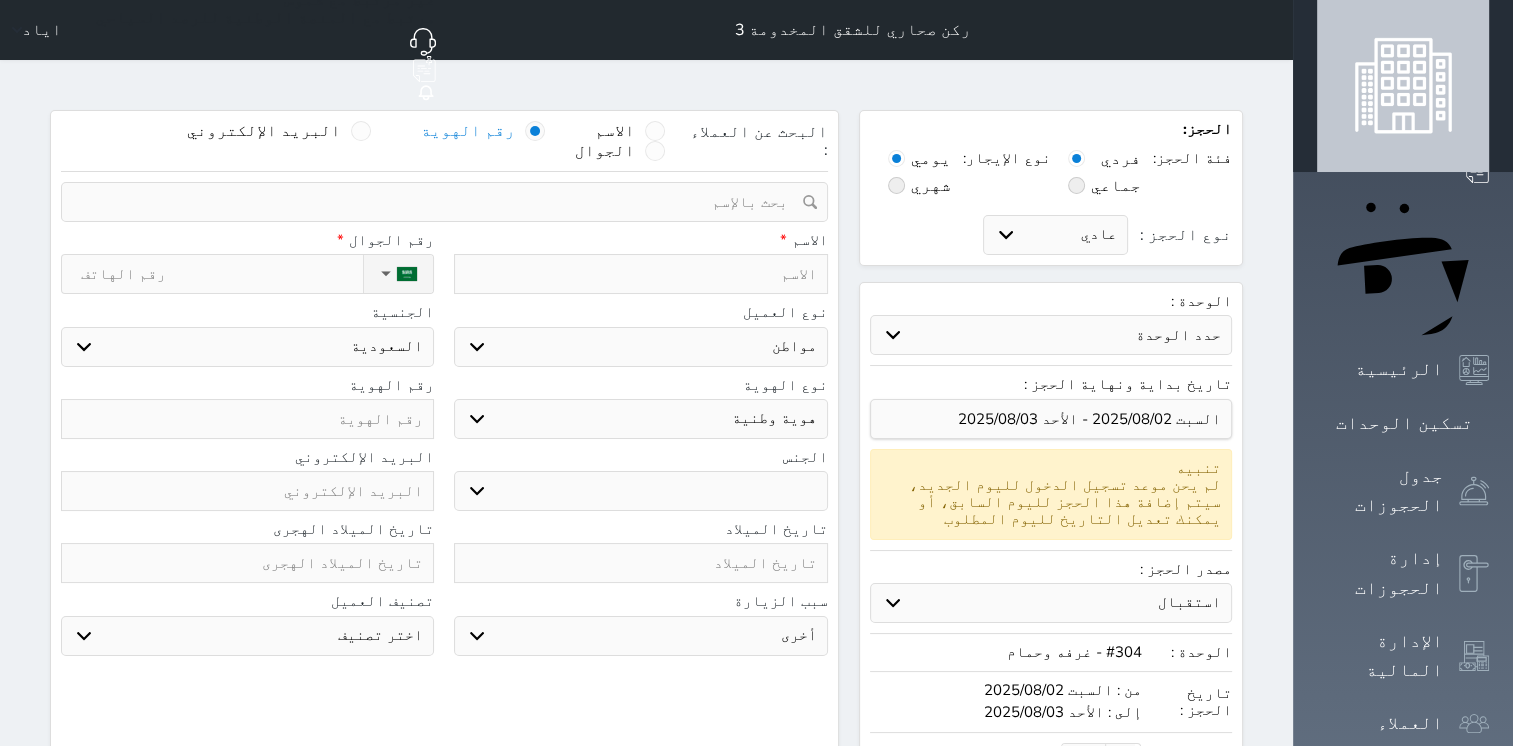 select 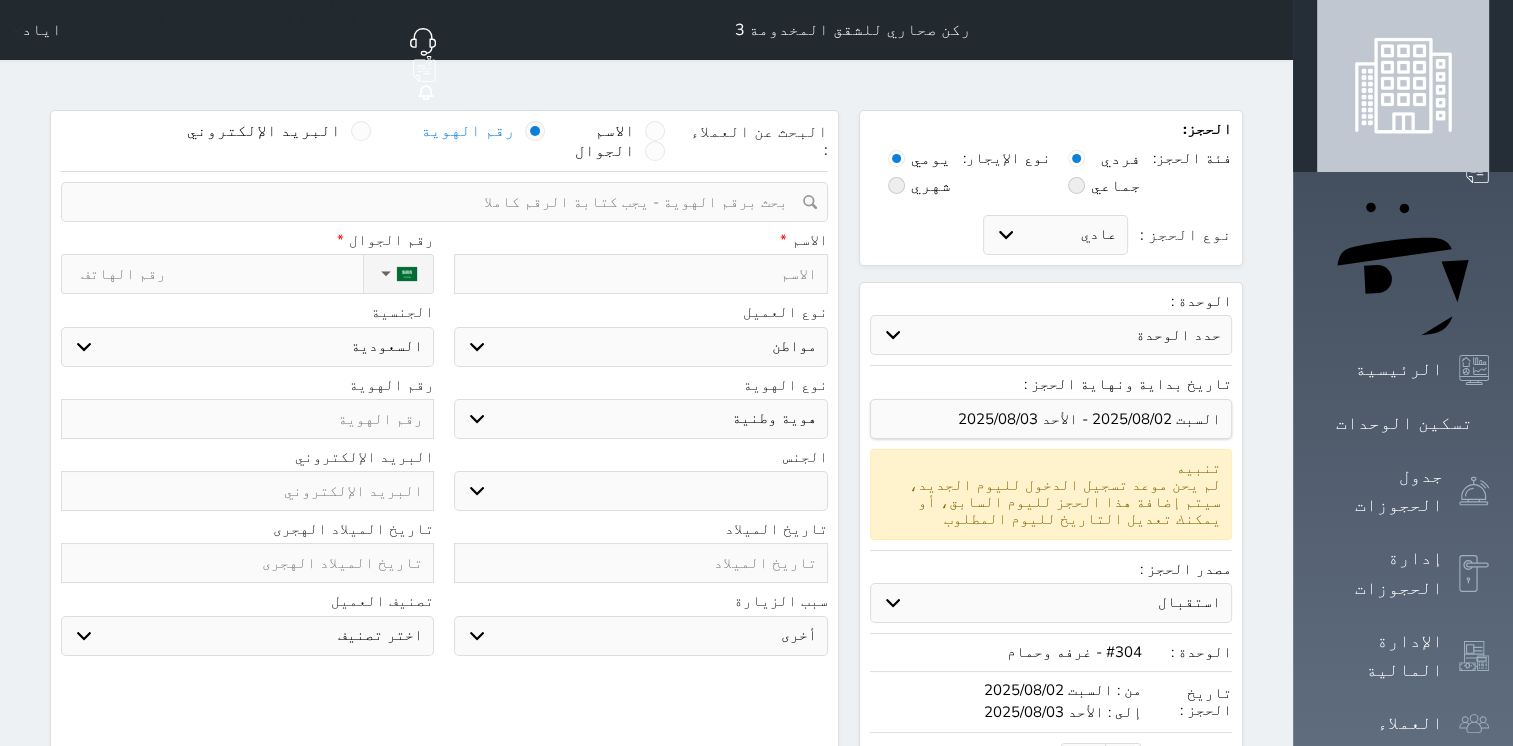 click at bounding box center (437, 202) 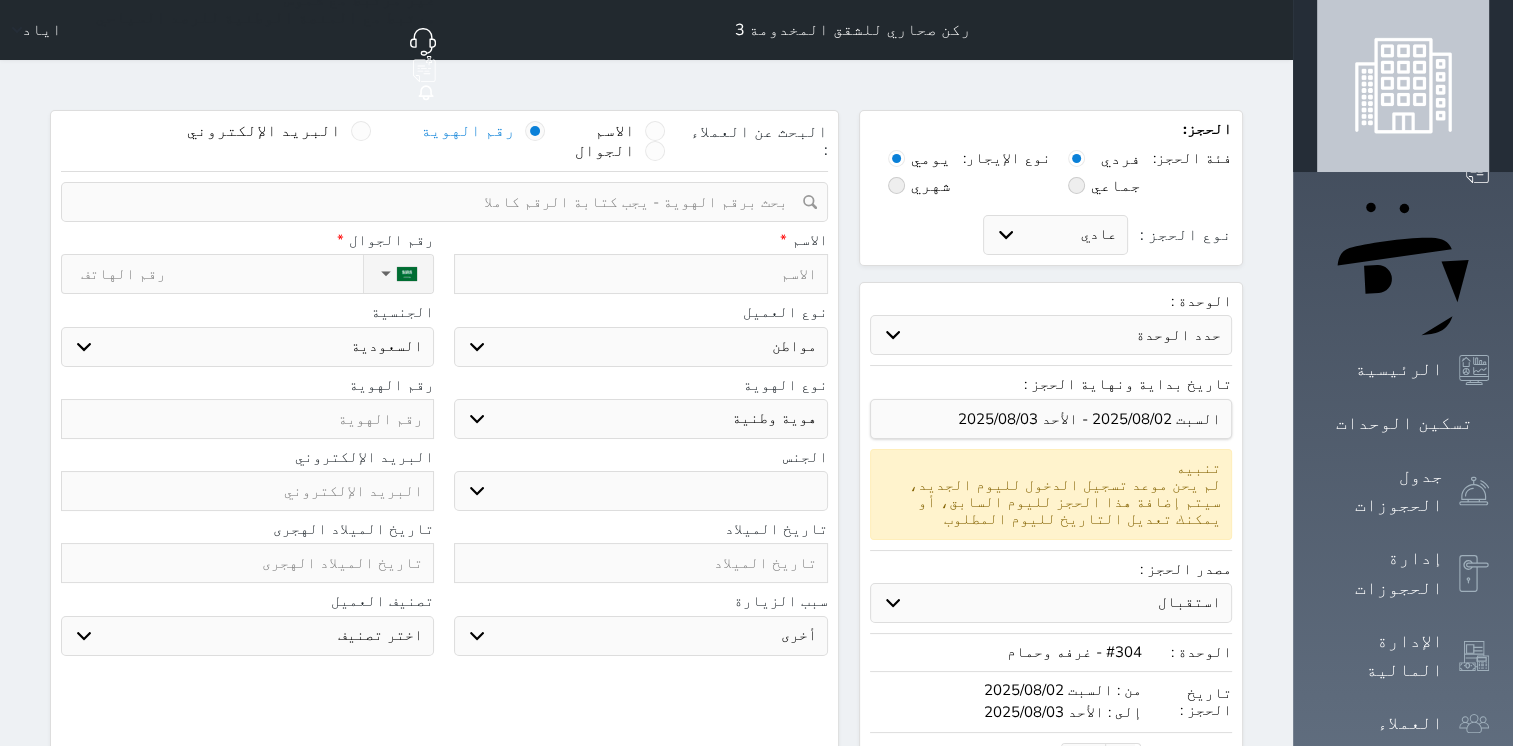 click at bounding box center (437, 202) 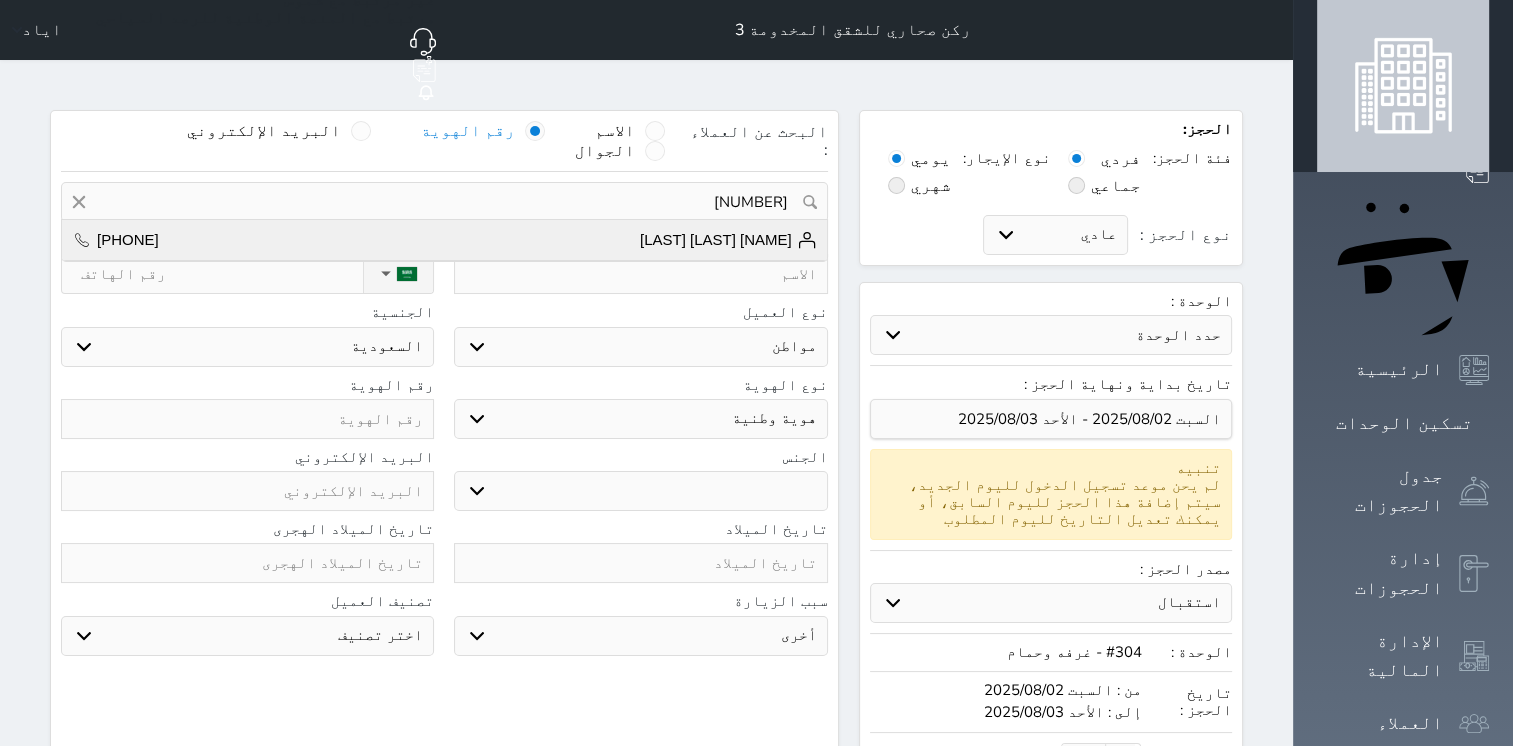 click on "[NAME] [LAST] [LAST]" at bounding box center (728, 240) 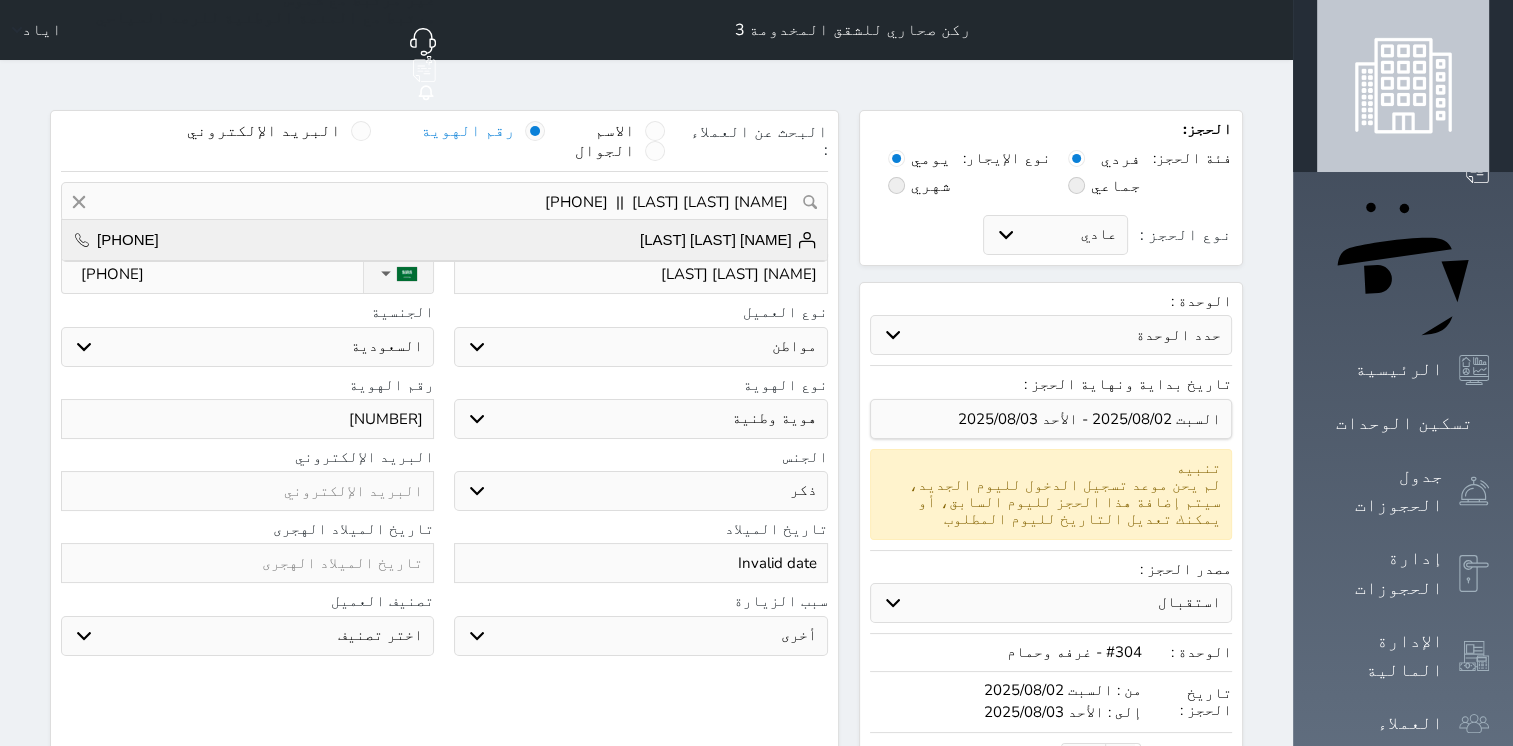 click on "الاسم *" at bounding box center [640, 240] 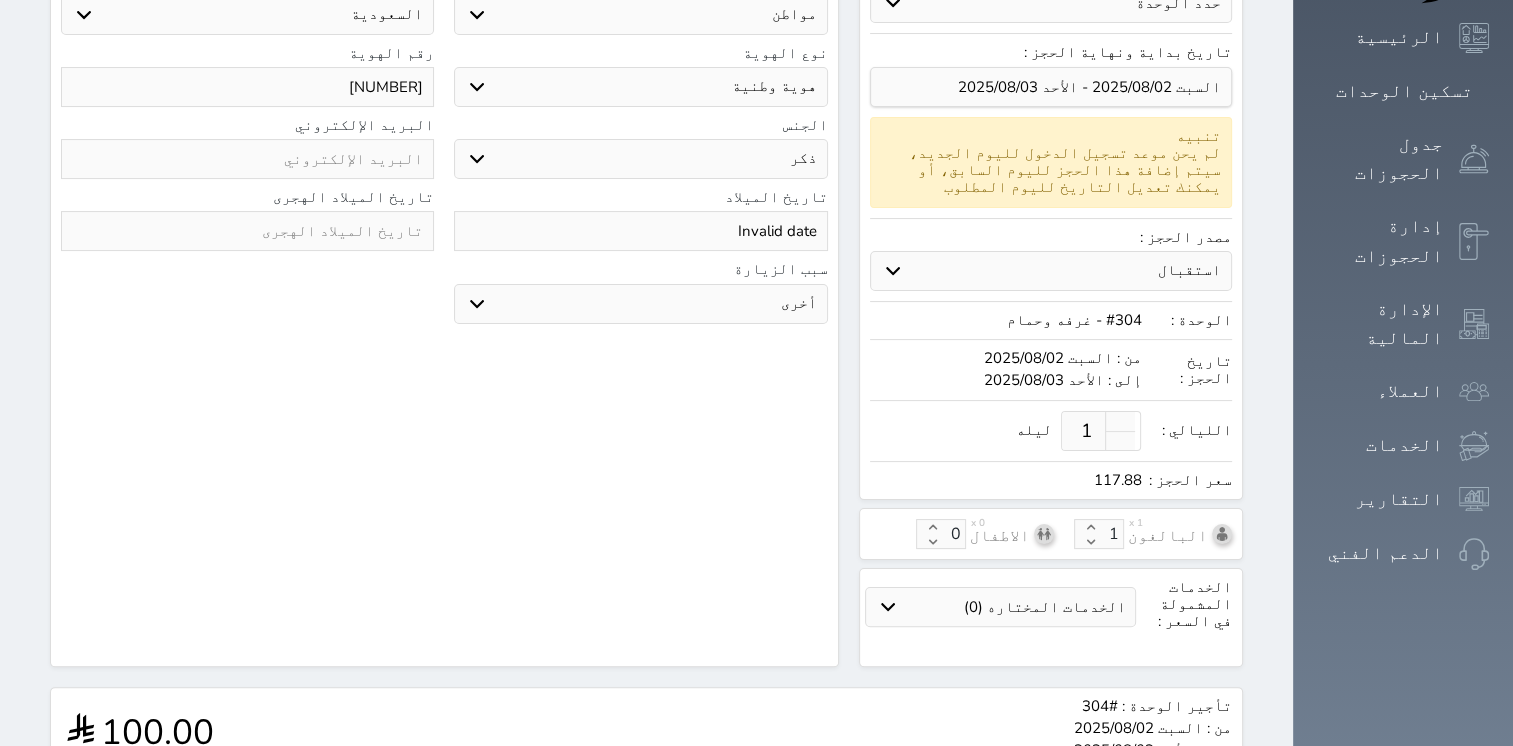 scroll, scrollTop: 559, scrollLeft: 0, axis: vertical 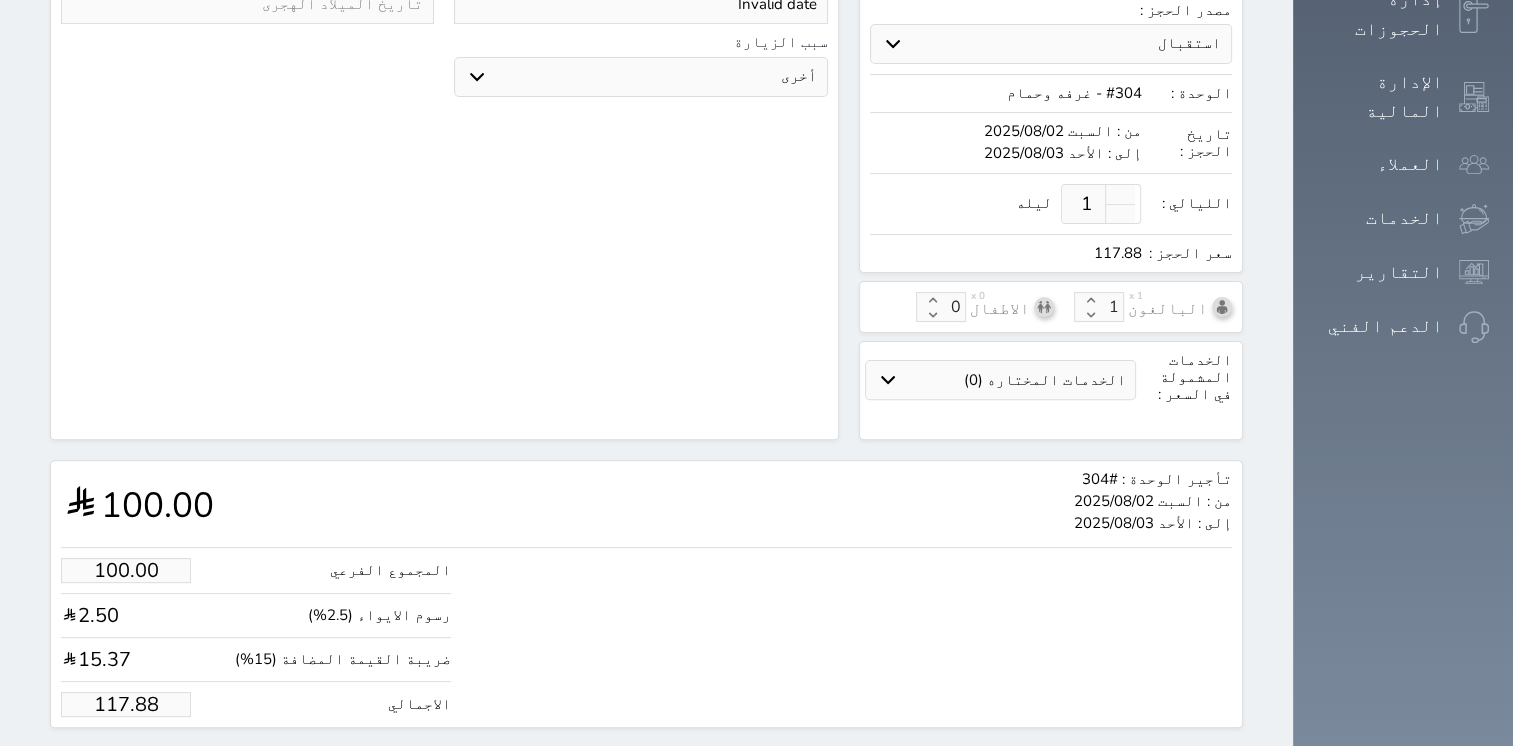 click on "117.88" at bounding box center (126, 704) 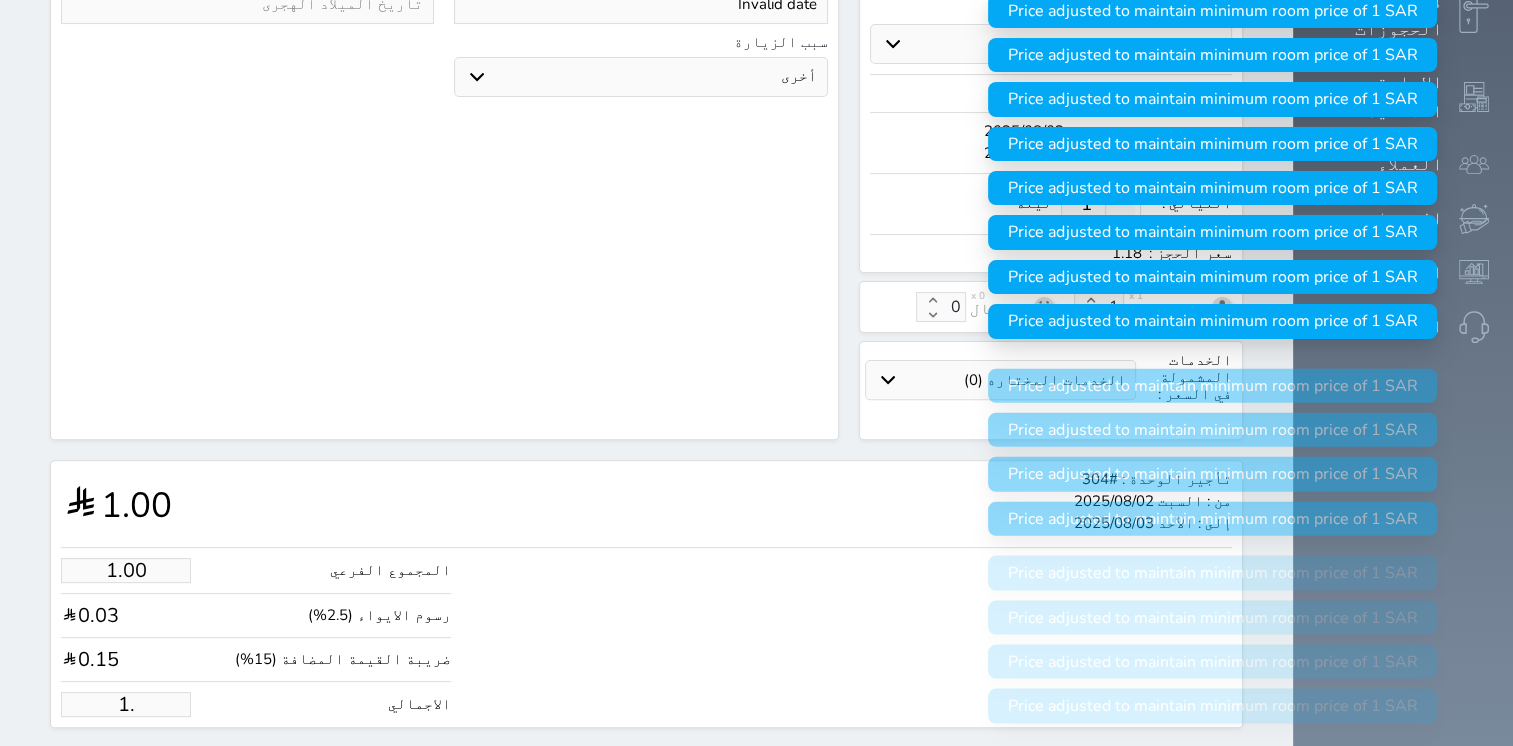type on "1" 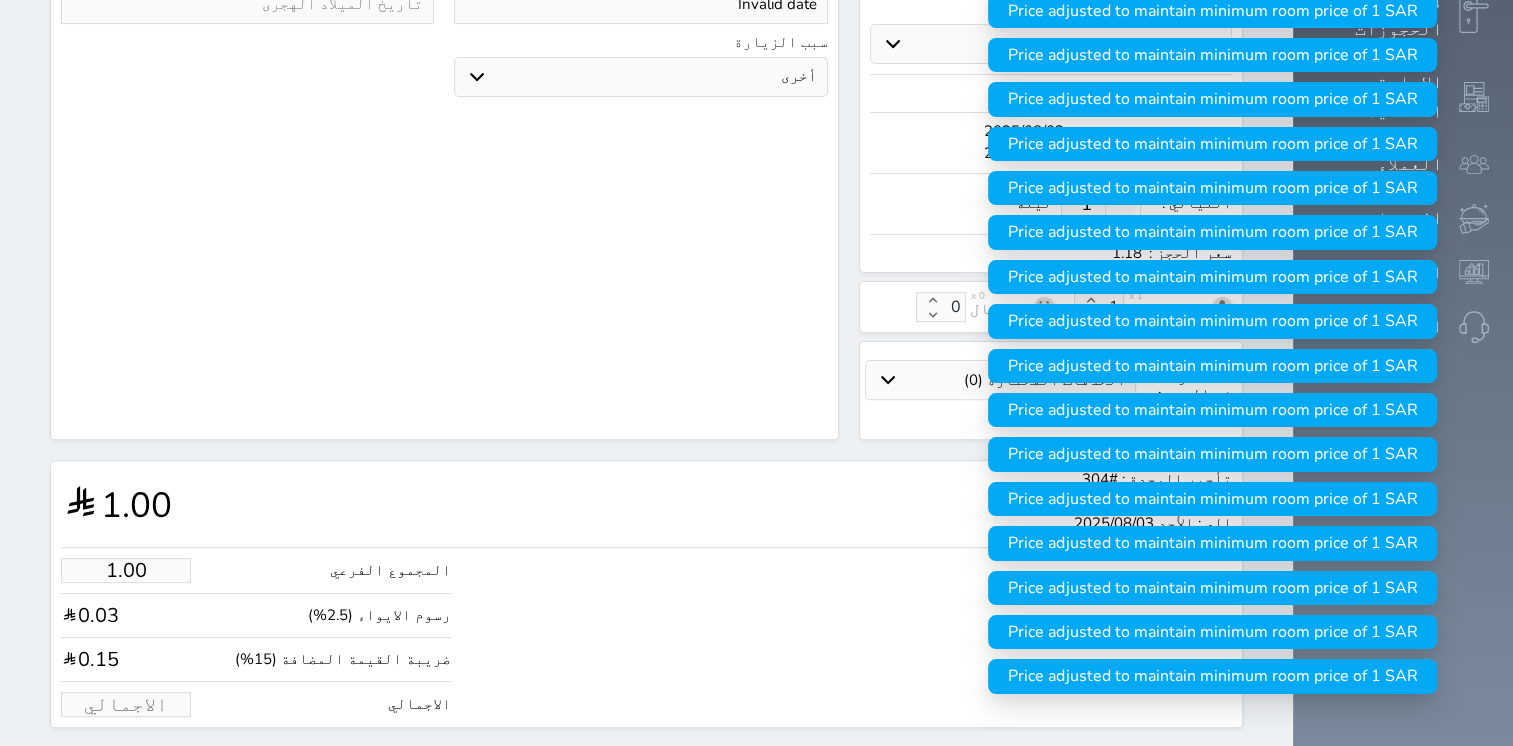 type on "1" 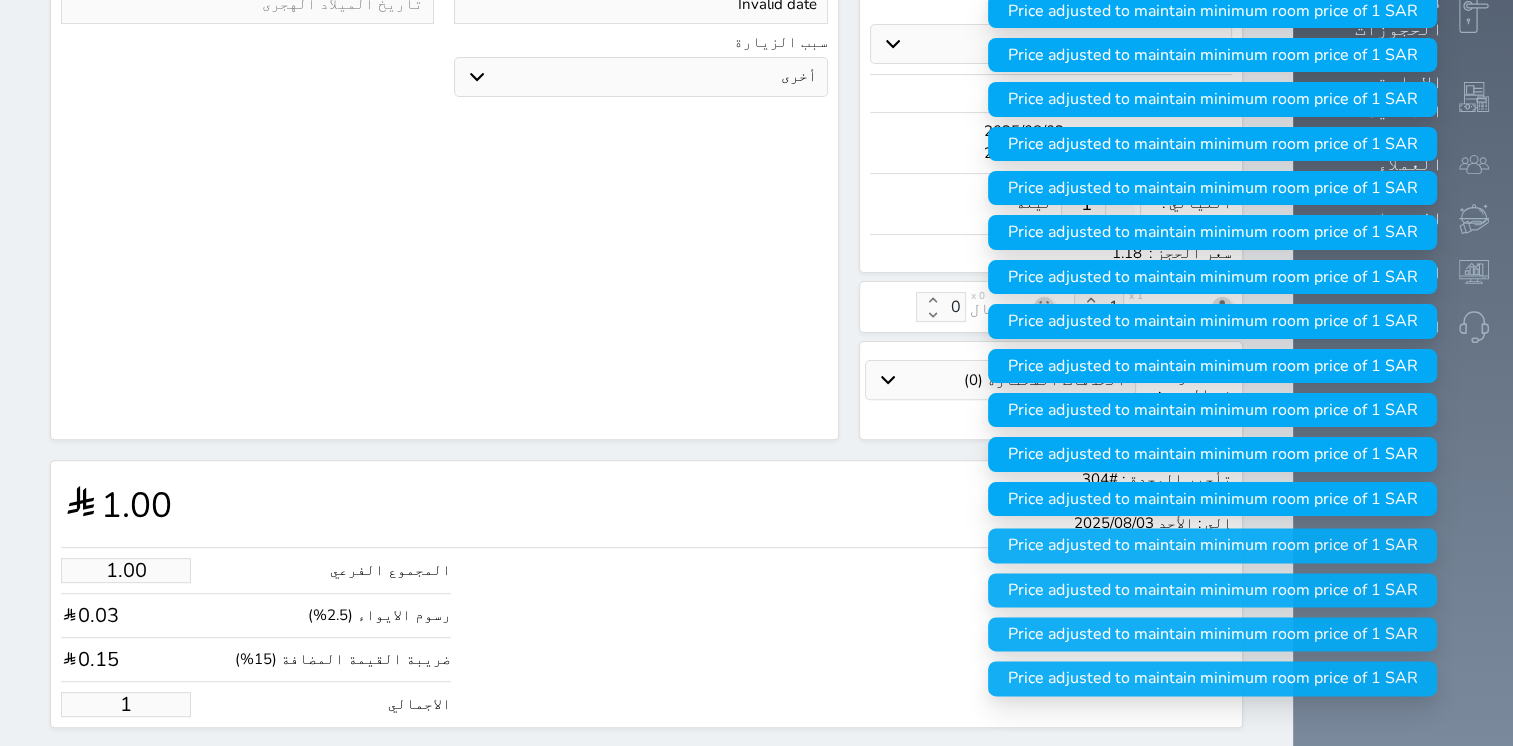type on "12.73" 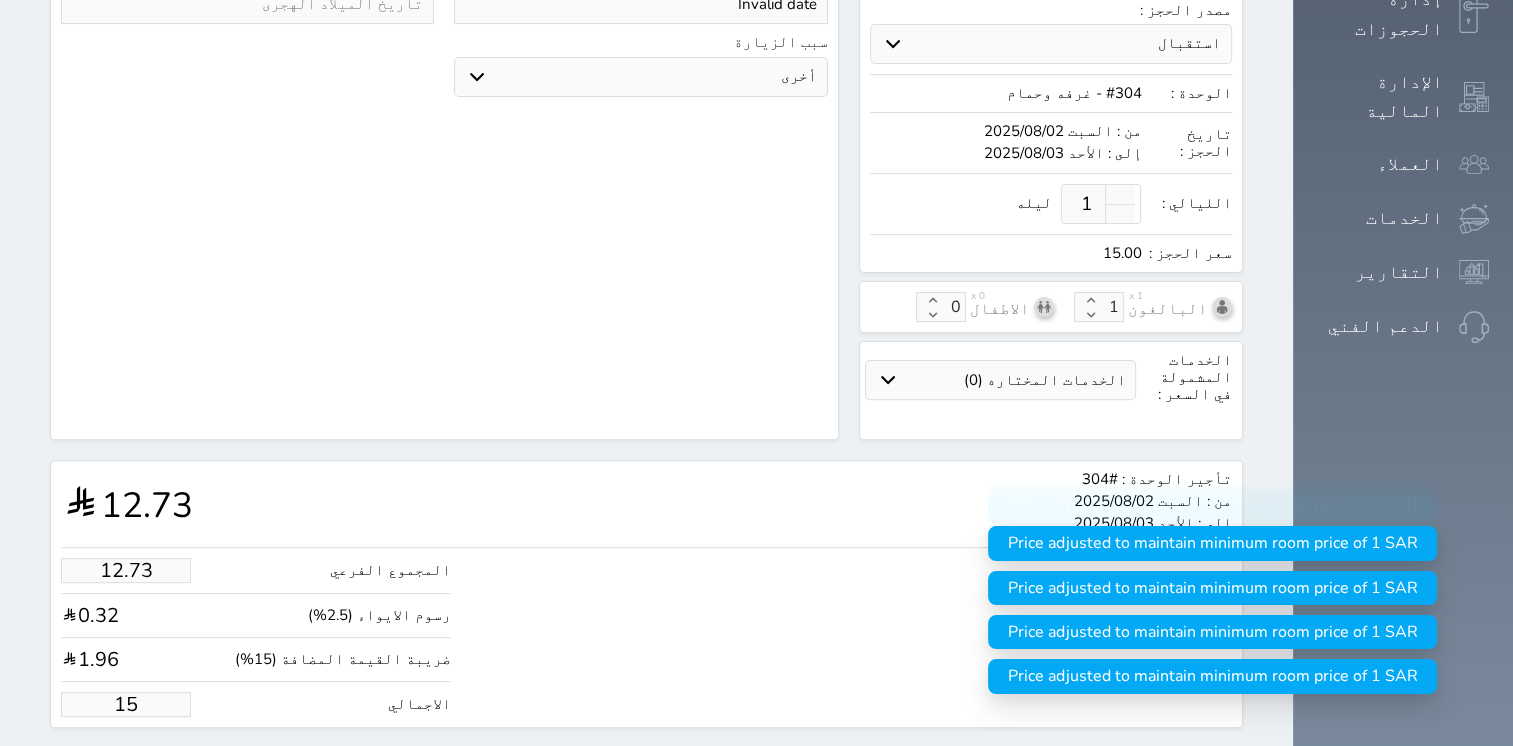 type on "127.25" 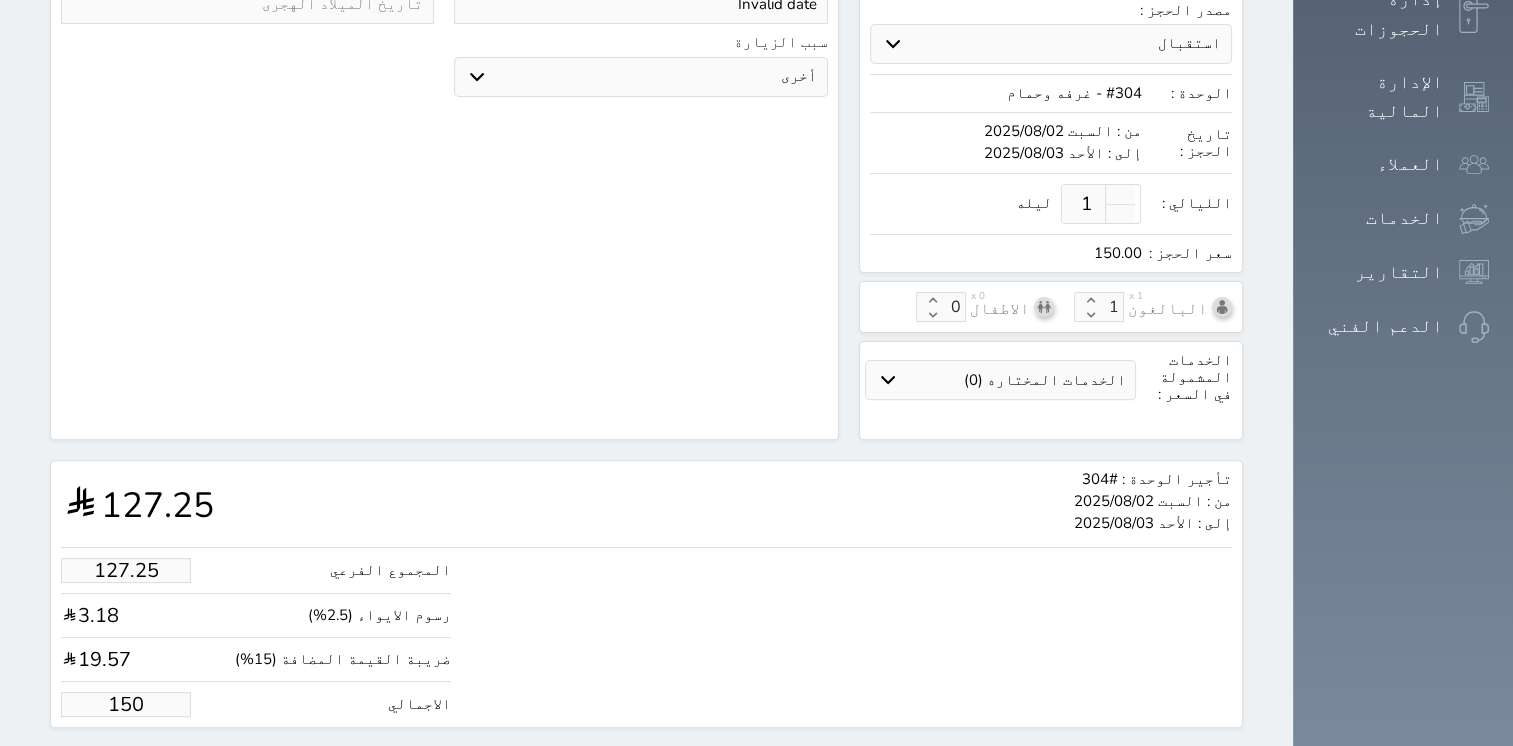 type on "150.00" 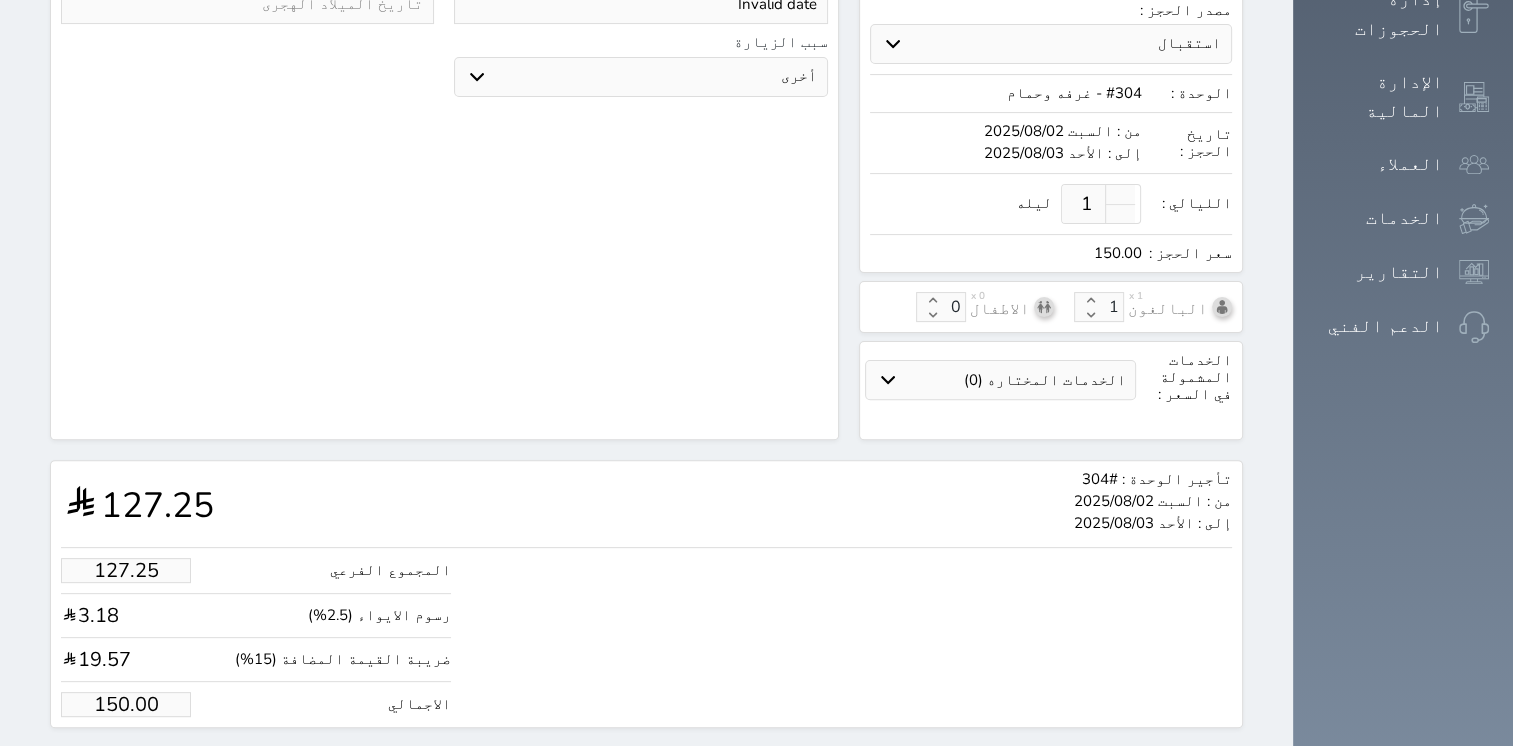 click on "حجز" at bounding box center (164, 765) 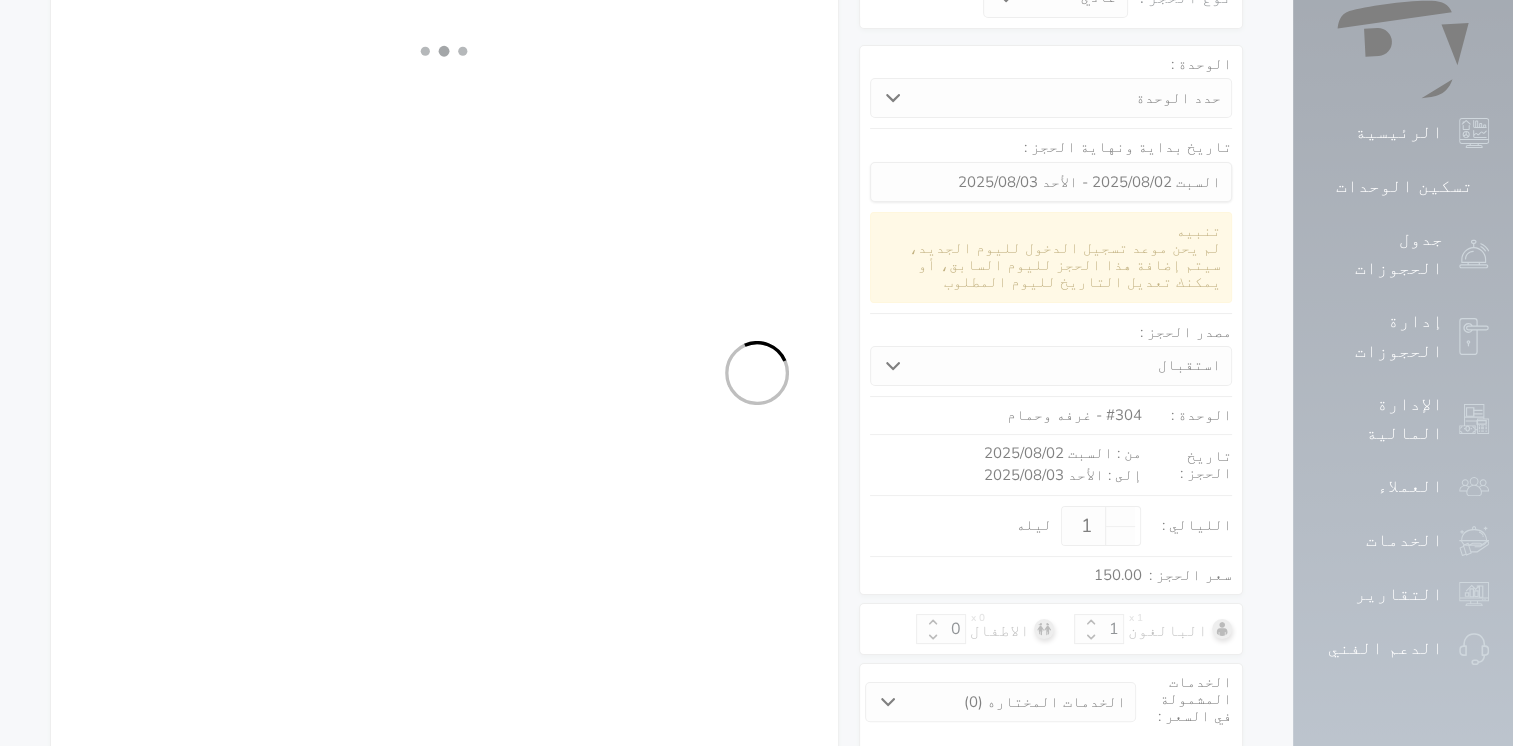 select on "1" 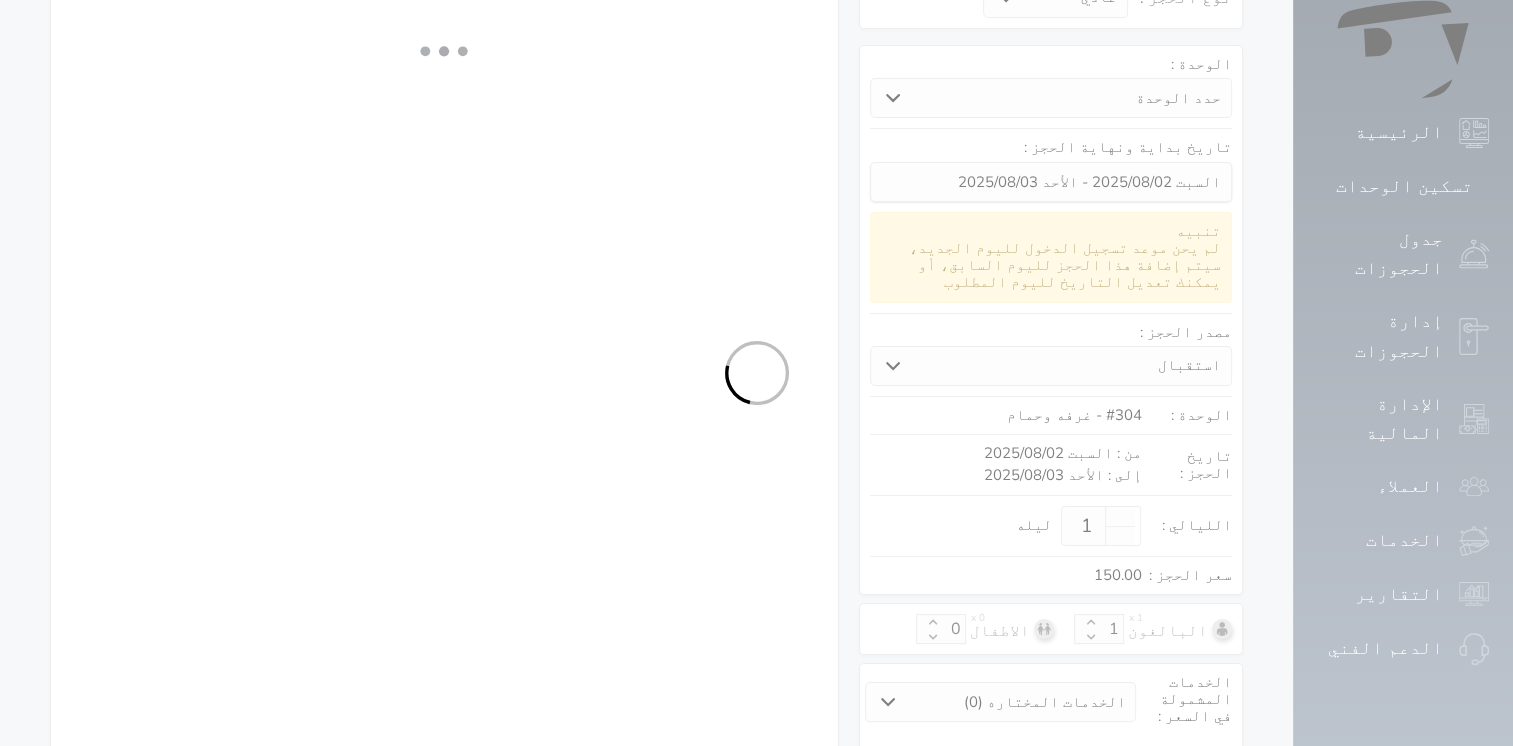 select on "113" 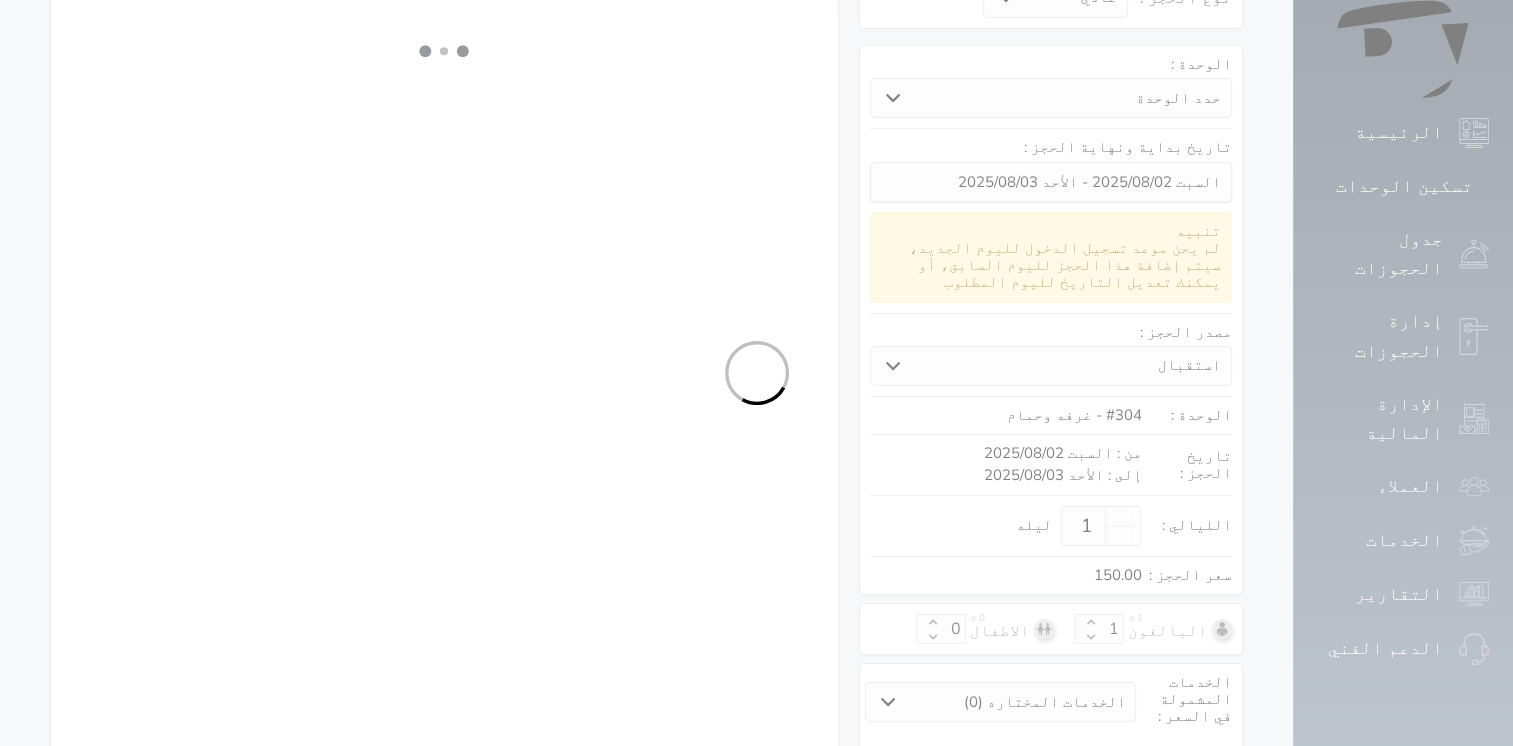 select on "1" 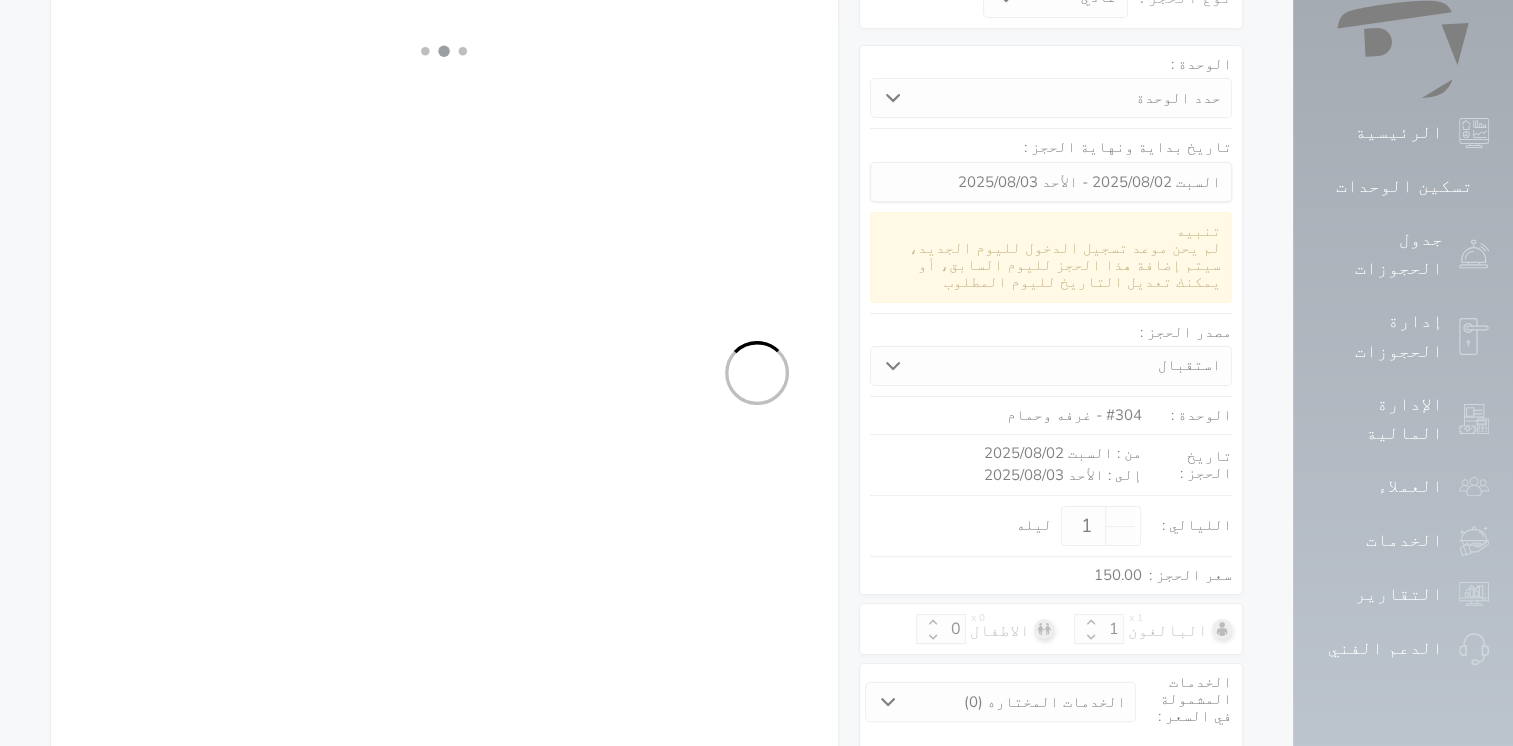 select on "7" 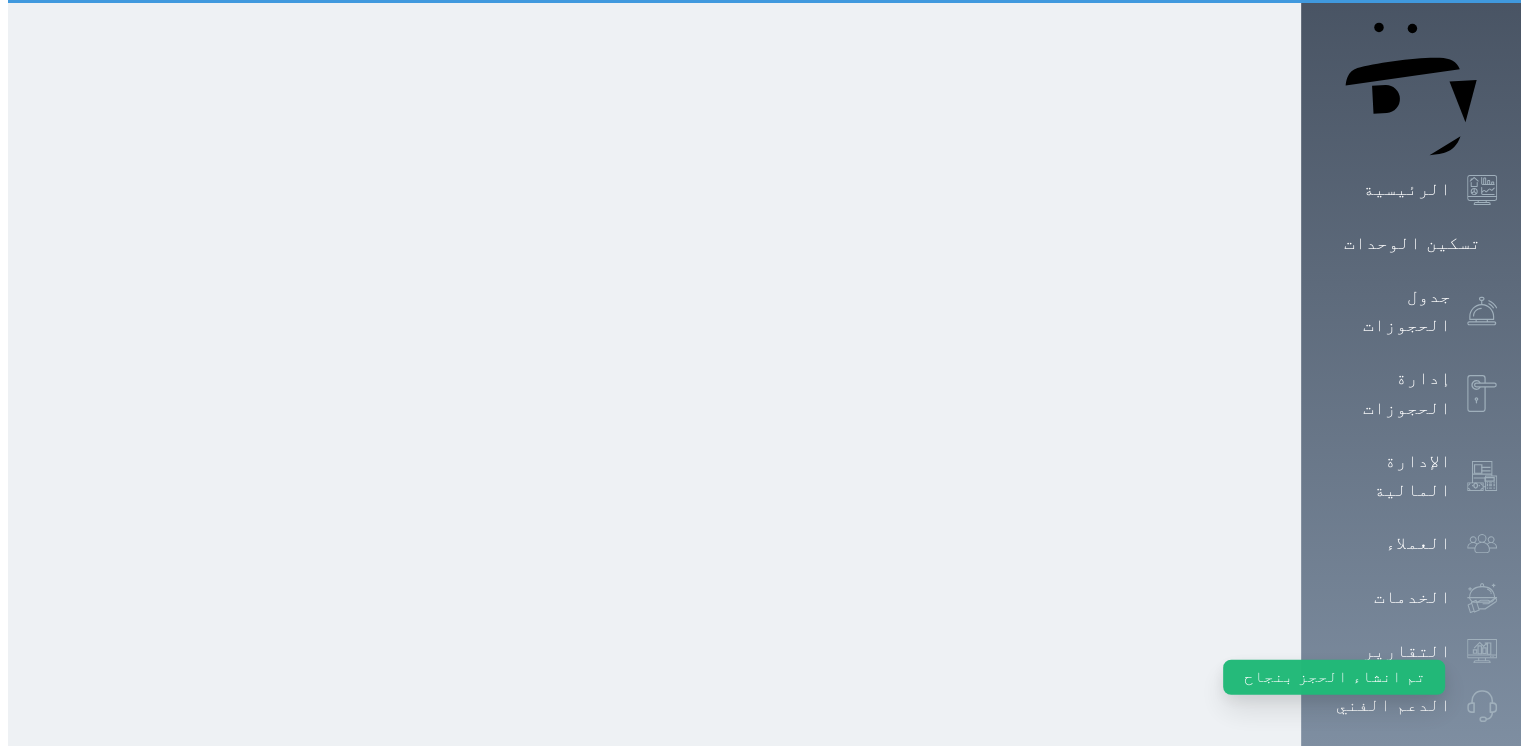 scroll, scrollTop: 0, scrollLeft: 0, axis: both 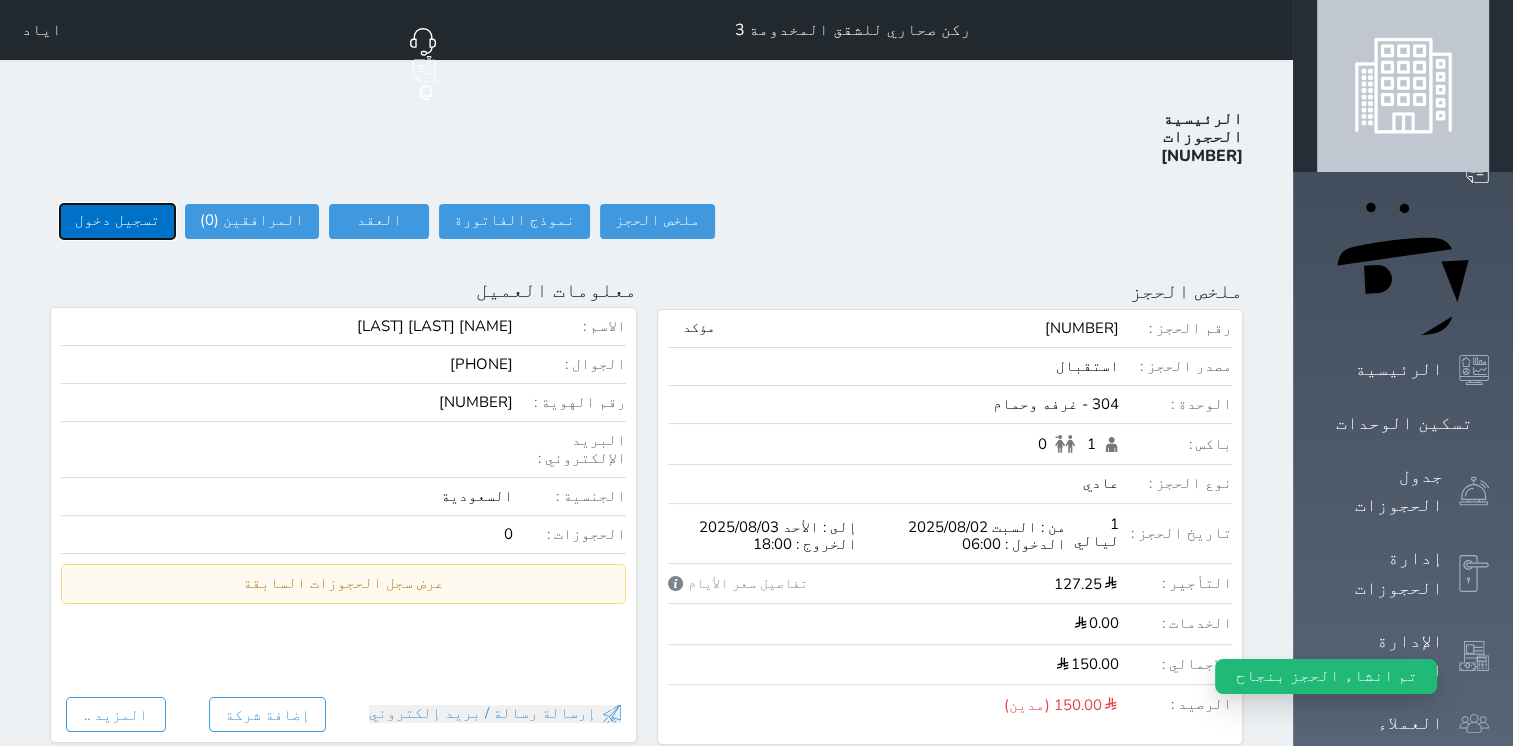 click on "تسجيل دخول" at bounding box center [117, 221] 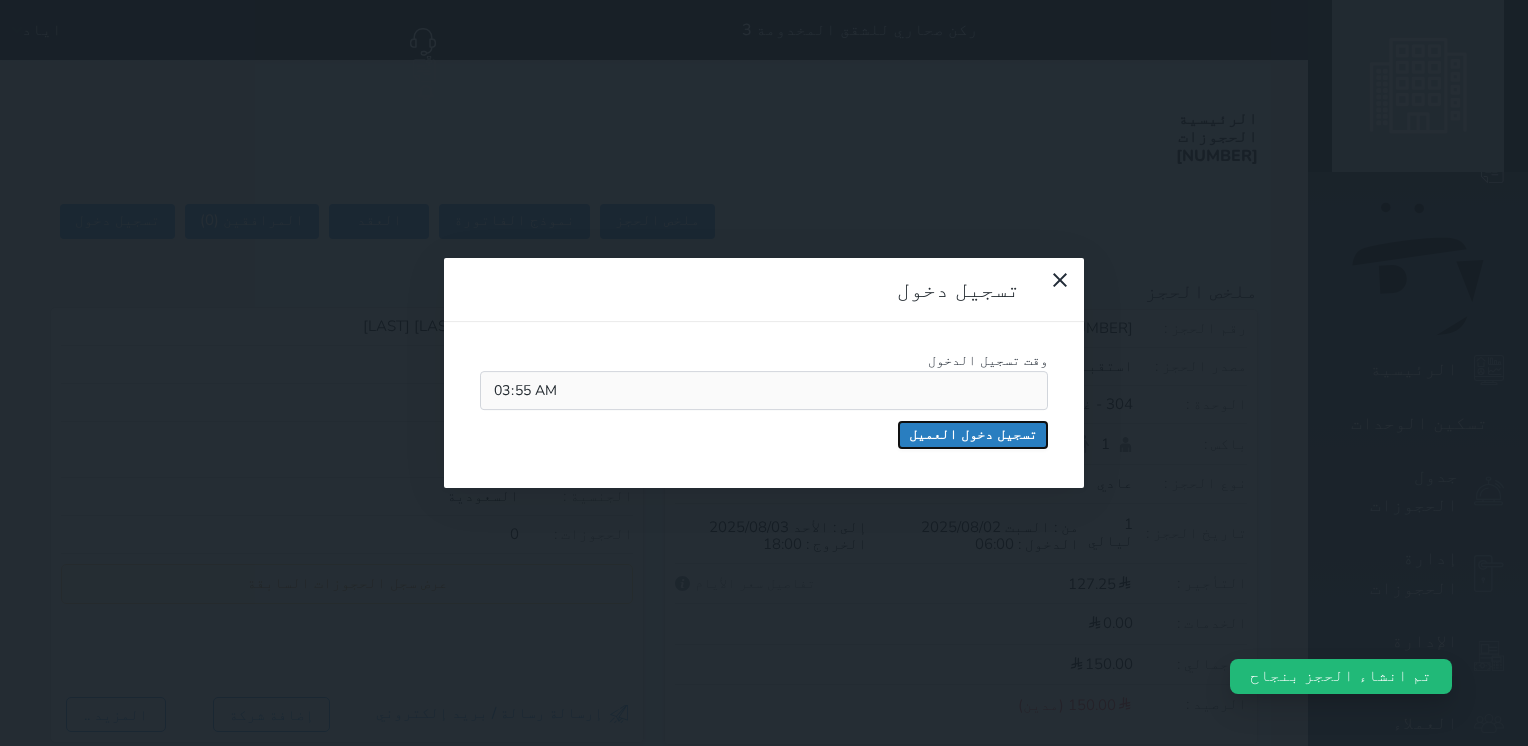 click on "تسجيل دخول العميل" at bounding box center (973, 435) 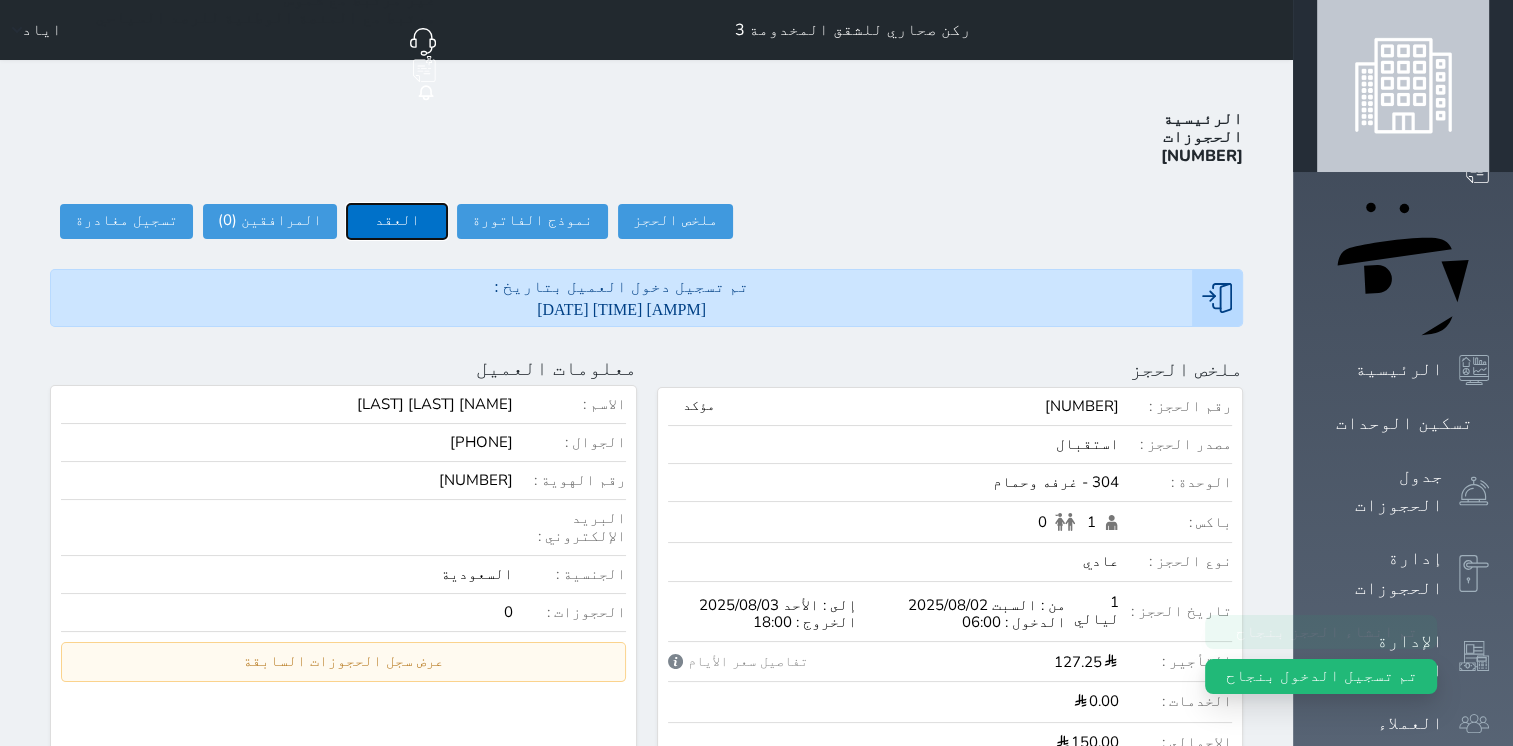 click on "العقد" at bounding box center (397, 221) 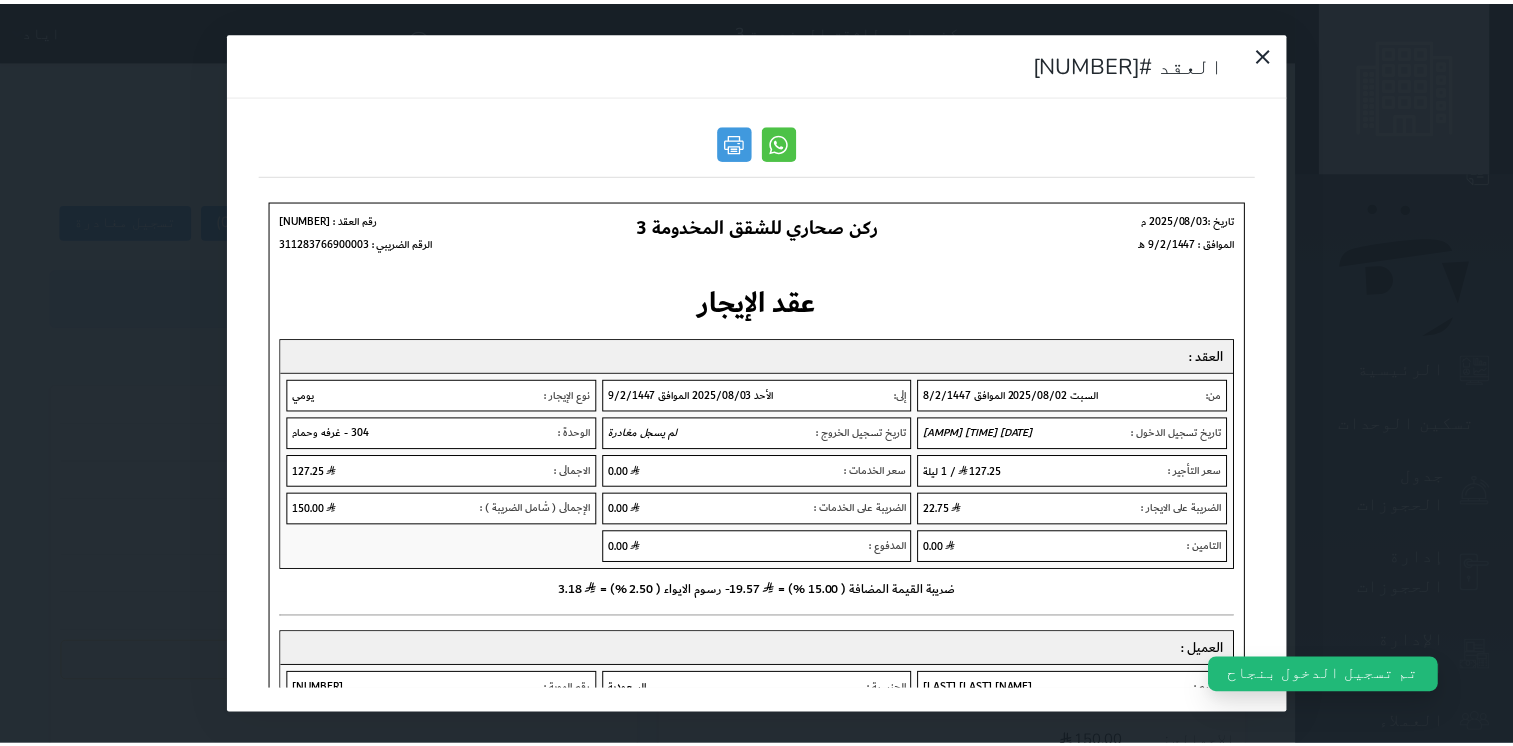 scroll, scrollTop: 0, scrollLeft: 0, axis: both 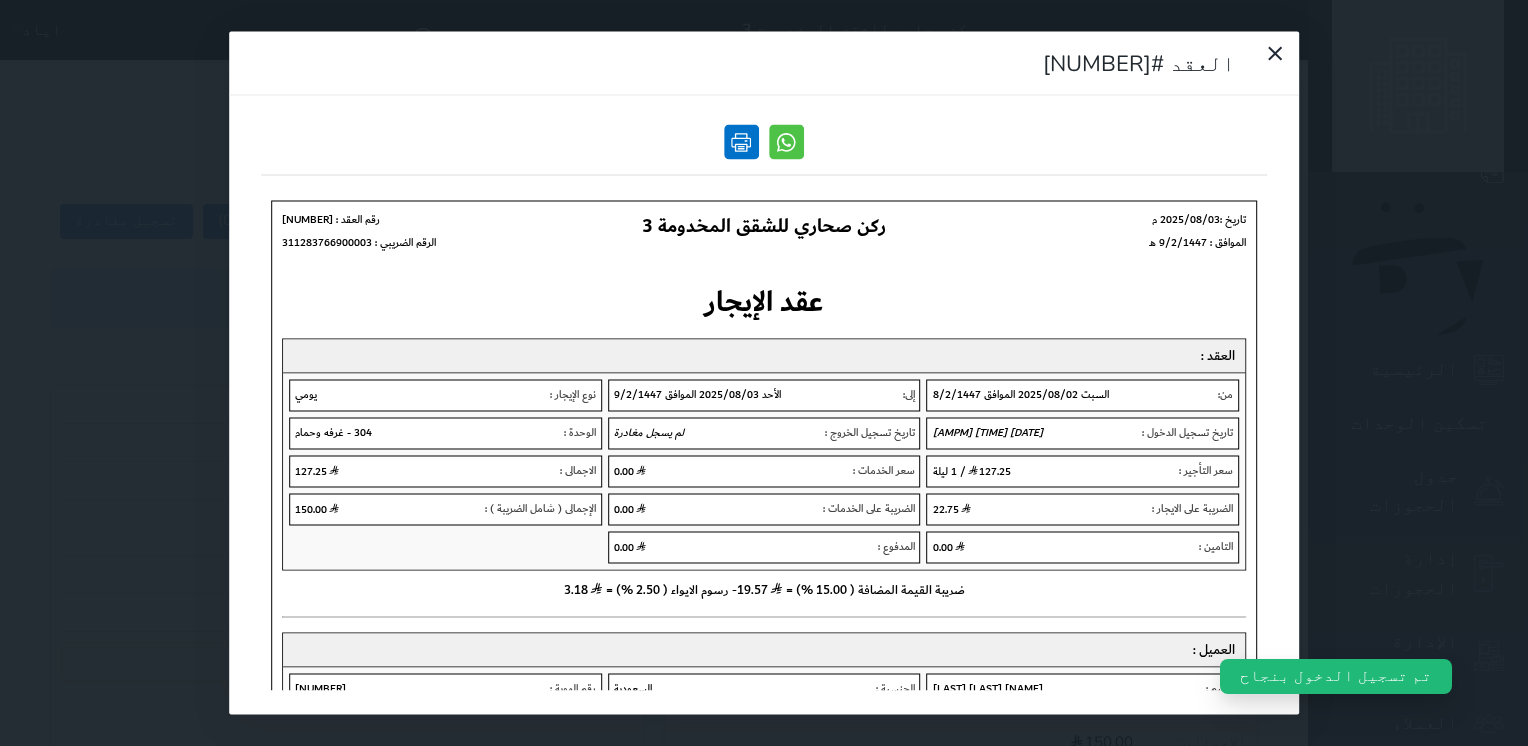 click at bounding box center [741, 142] 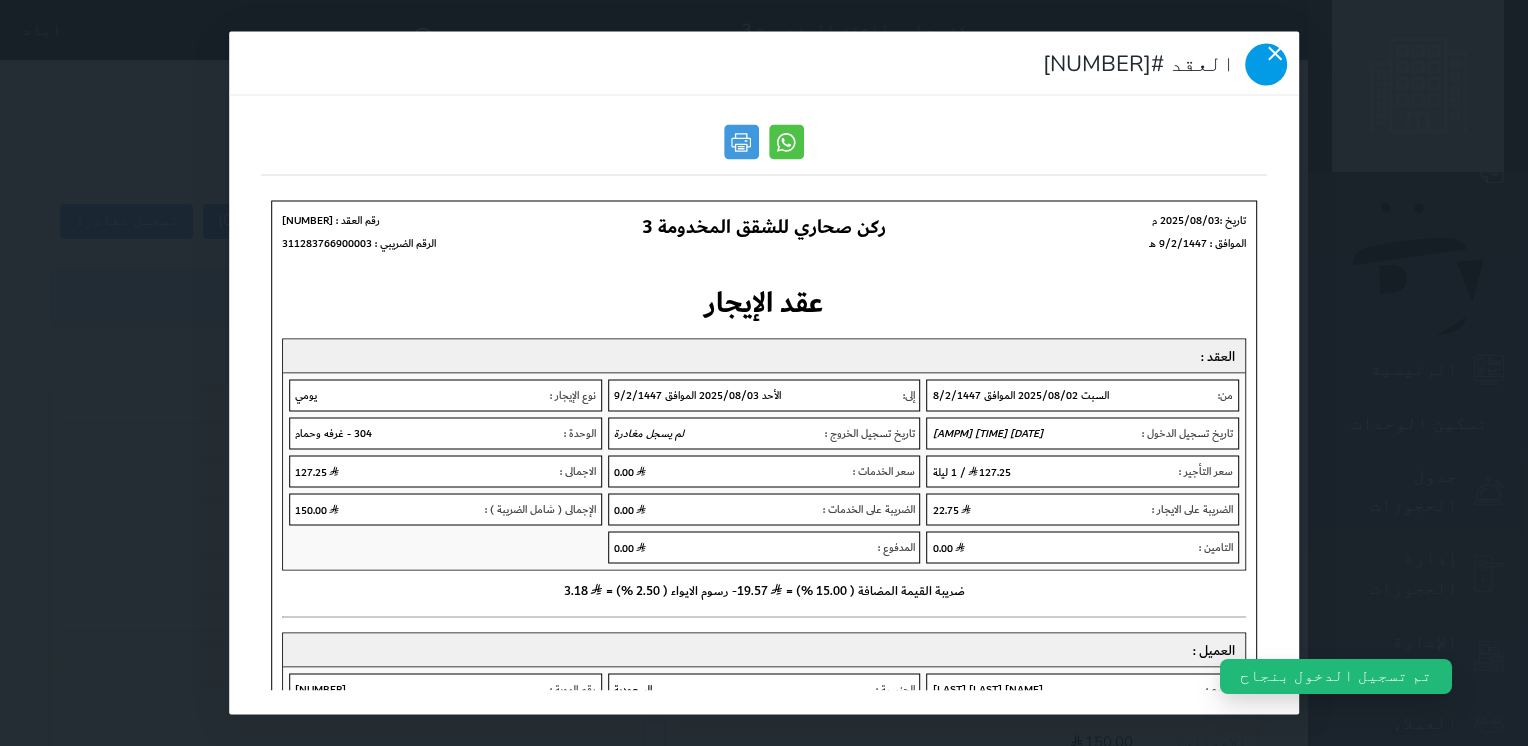 click 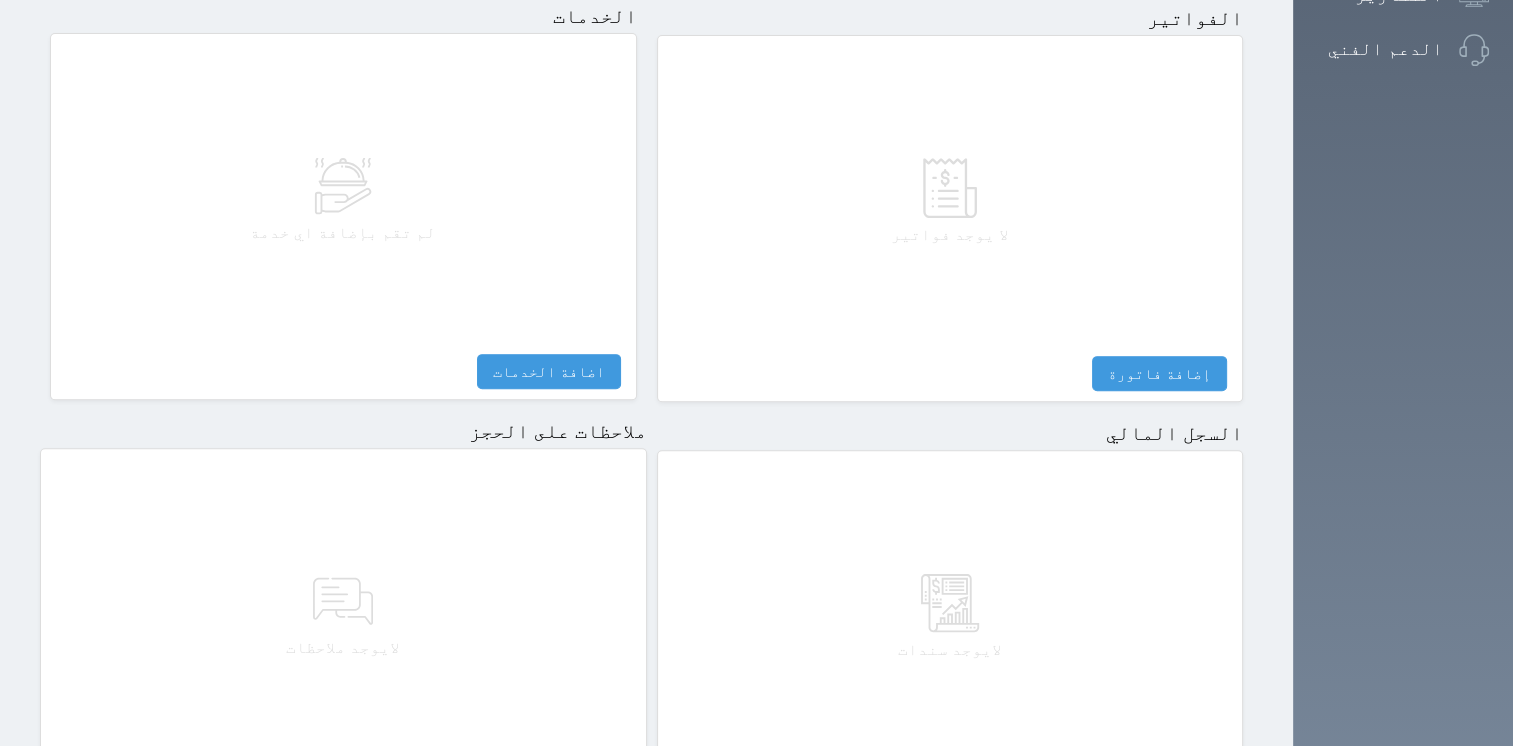 scroll, scrollTop: 976, scrollLeft: 0, axis: vertical 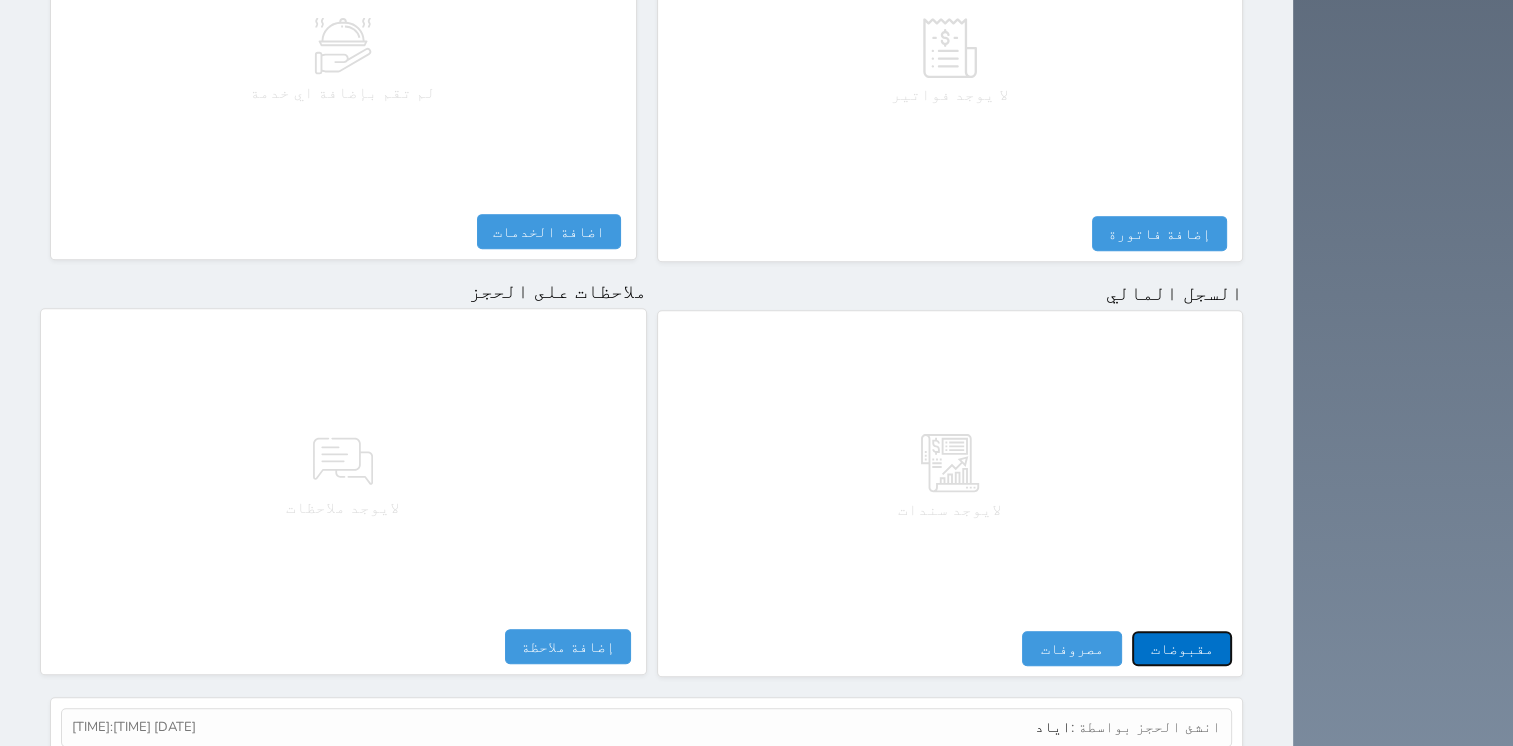 click on "مقبوضات" at bounding box center [1182, 648] 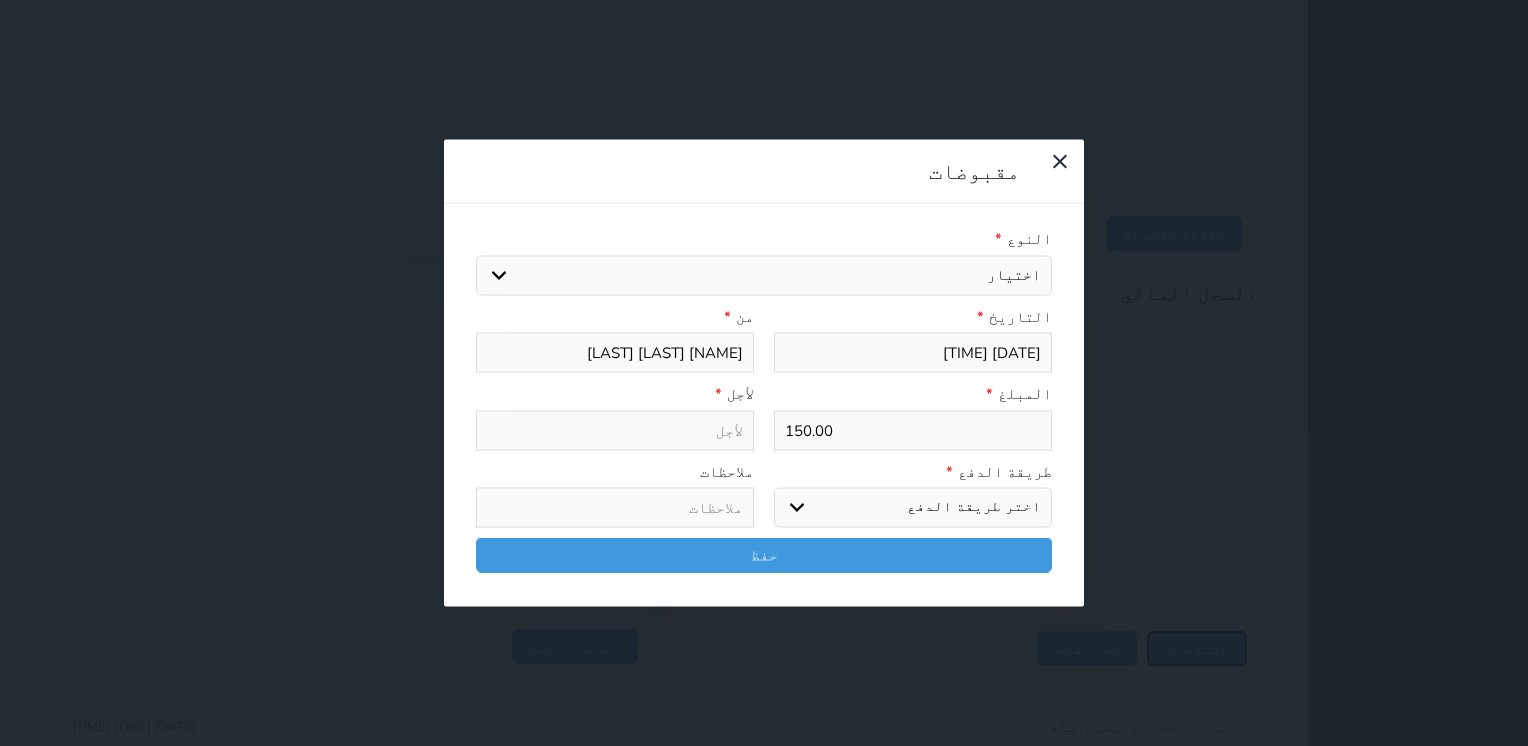 select 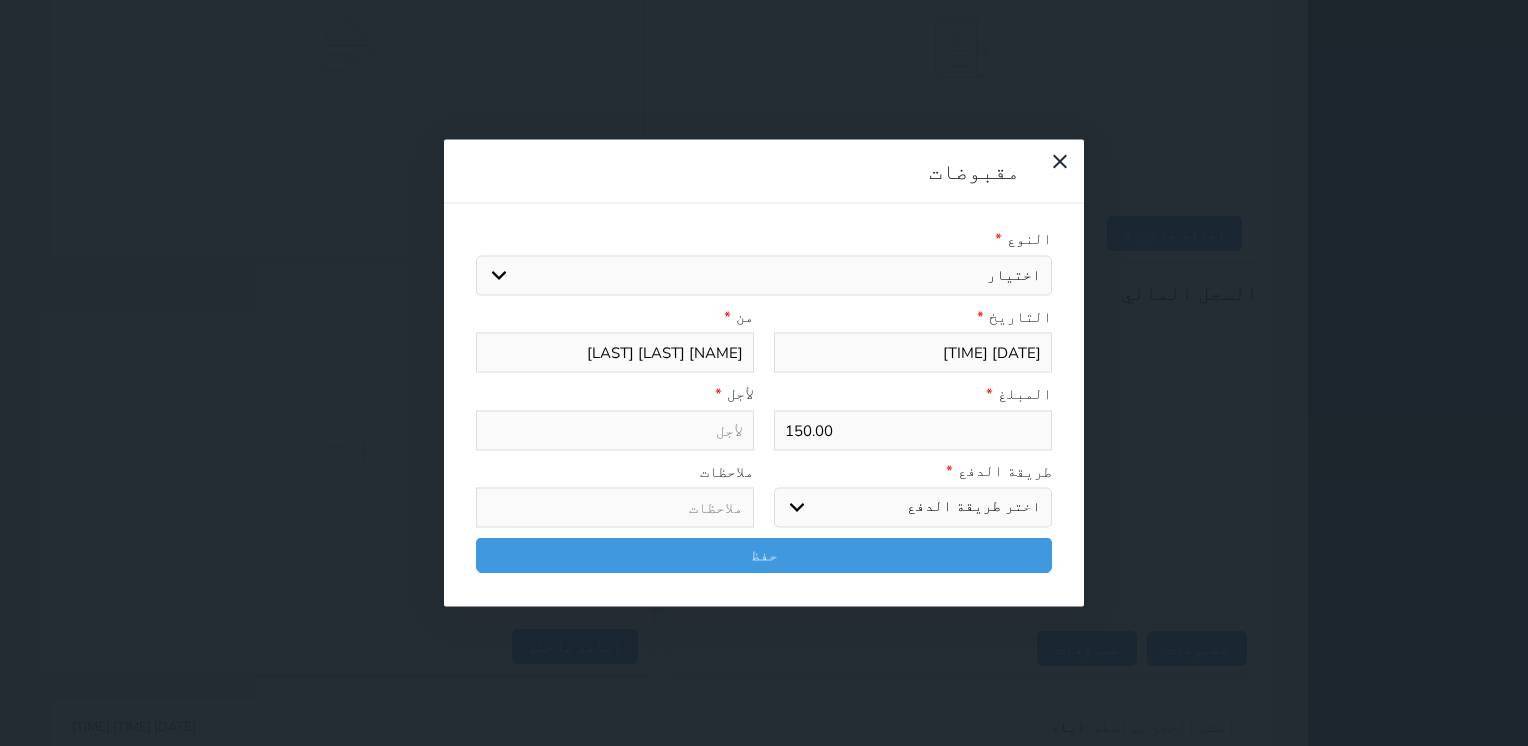 click on "اختيار   مقبوضات عامة قيمة إيجار فواتير تامين عربون لا ينطبق آخر مغسلة واي فاي - الإنترنت مواقف السيارات طعام الأغذية والمشروبات مشروبات المشروبات الباردة المشروبات الساخنة الإفطار غداء عشاء مخبز و كعك حمام سباحة الصالة الرياضية سبا و خدمات الجمال اختيار وإسقاط (خدمات النقل) ميني بار كابل - تلفزيون سرير إضافي تصفيف الشعر التسوق خدمات الجولات السياحية المنظمة خدمات الدليل السياحي" at bounding box center [764, 275] 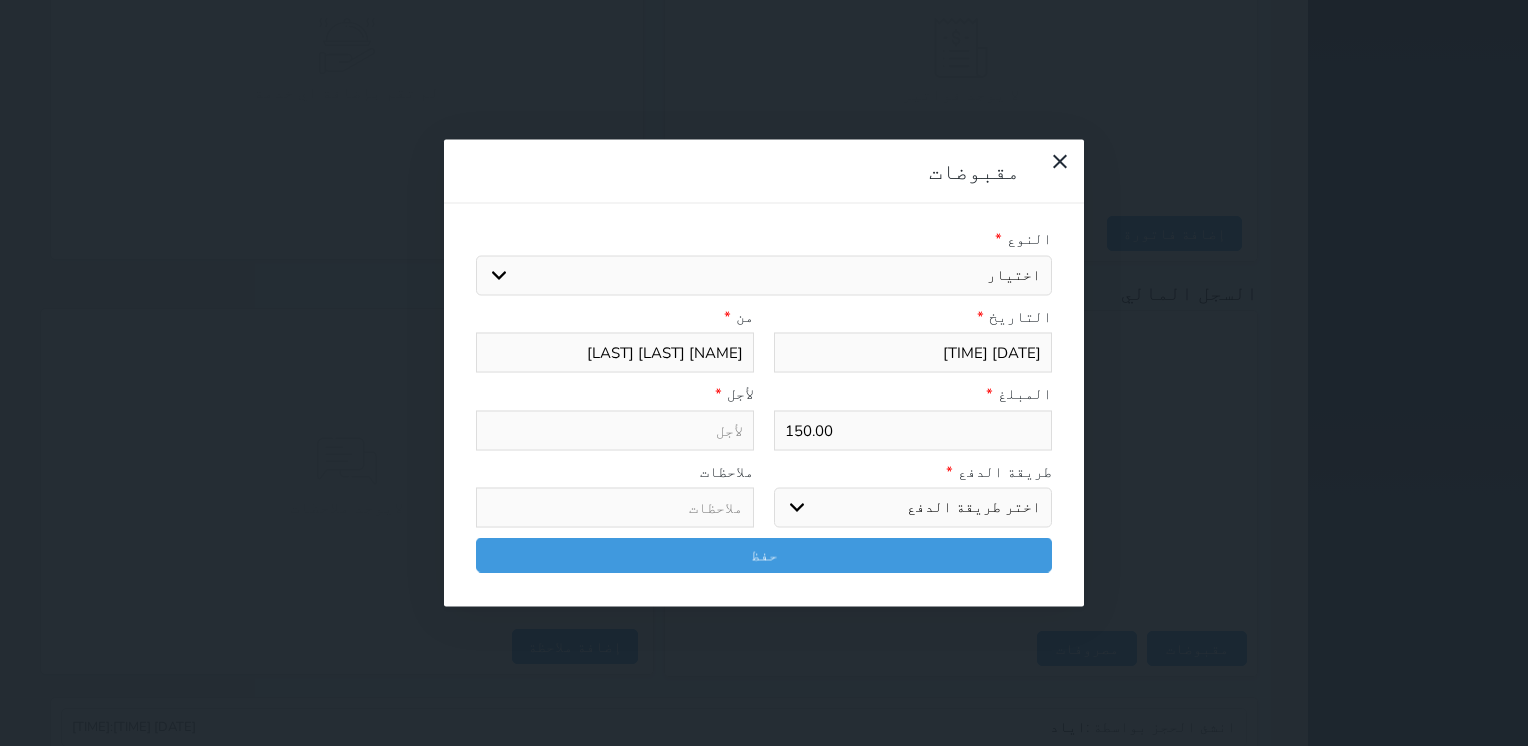 select on "135922" 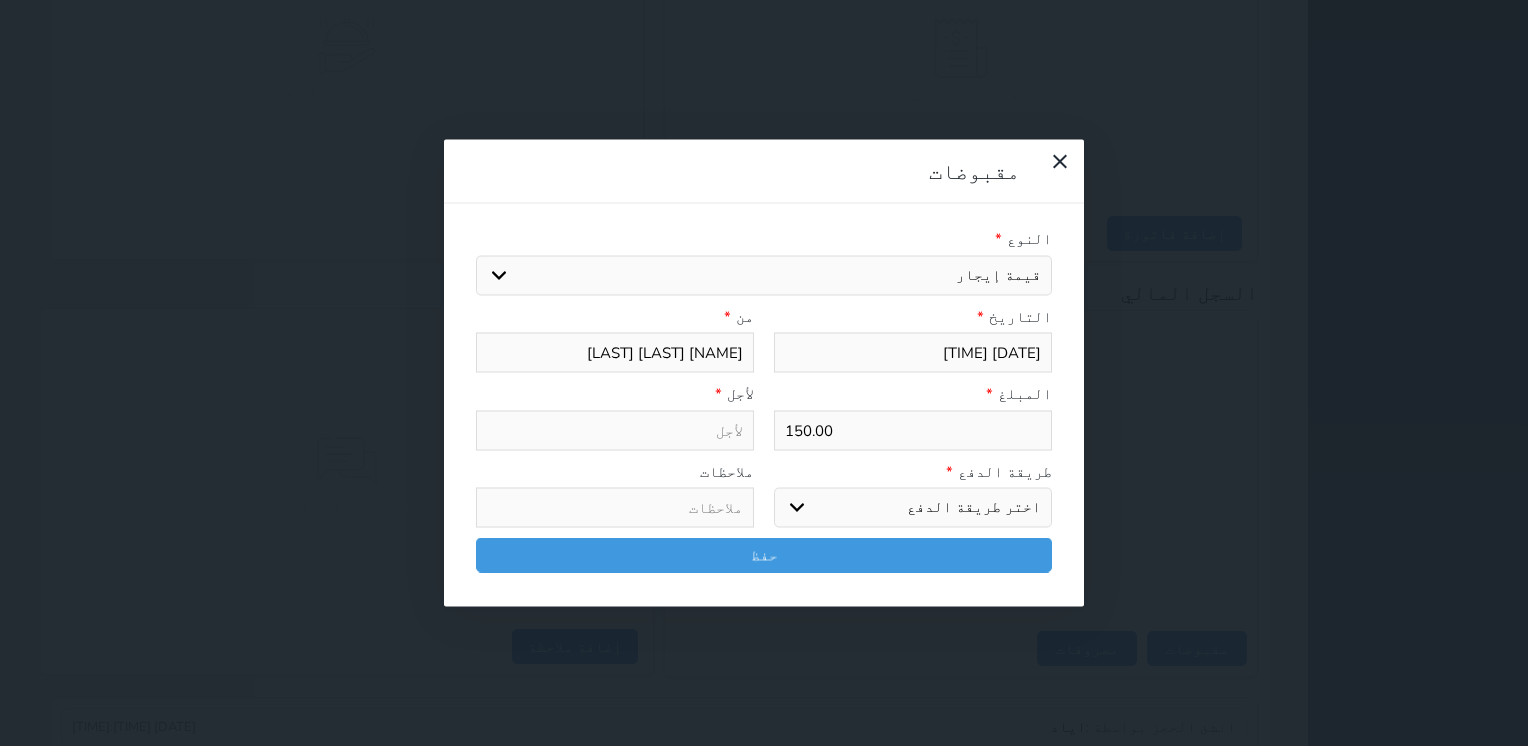 click on "اختيار   مقبوضات عامة قيمة إيجار فواتير تامين عربون لا ينطبق آخر مغسلة واي فاي - الإنترنت مواقف السيارات طعام الأغذية والمشروبات مشروبات المشروبات الباردة المشروبات الساخنة الإفطار غداء عشاء مخبز و كعك حمام سباحة الصالة الرياضية سبا و خدمات الجمال اختيار وإسقاط (خدمات النقل) ميني بار كابل - تلفزيون سرير إضافي تصفيف الشعر التسوق خدمات الجولات السياحية المنظمة خدمات الدليل السياحي" at bounding box center (764, 275) 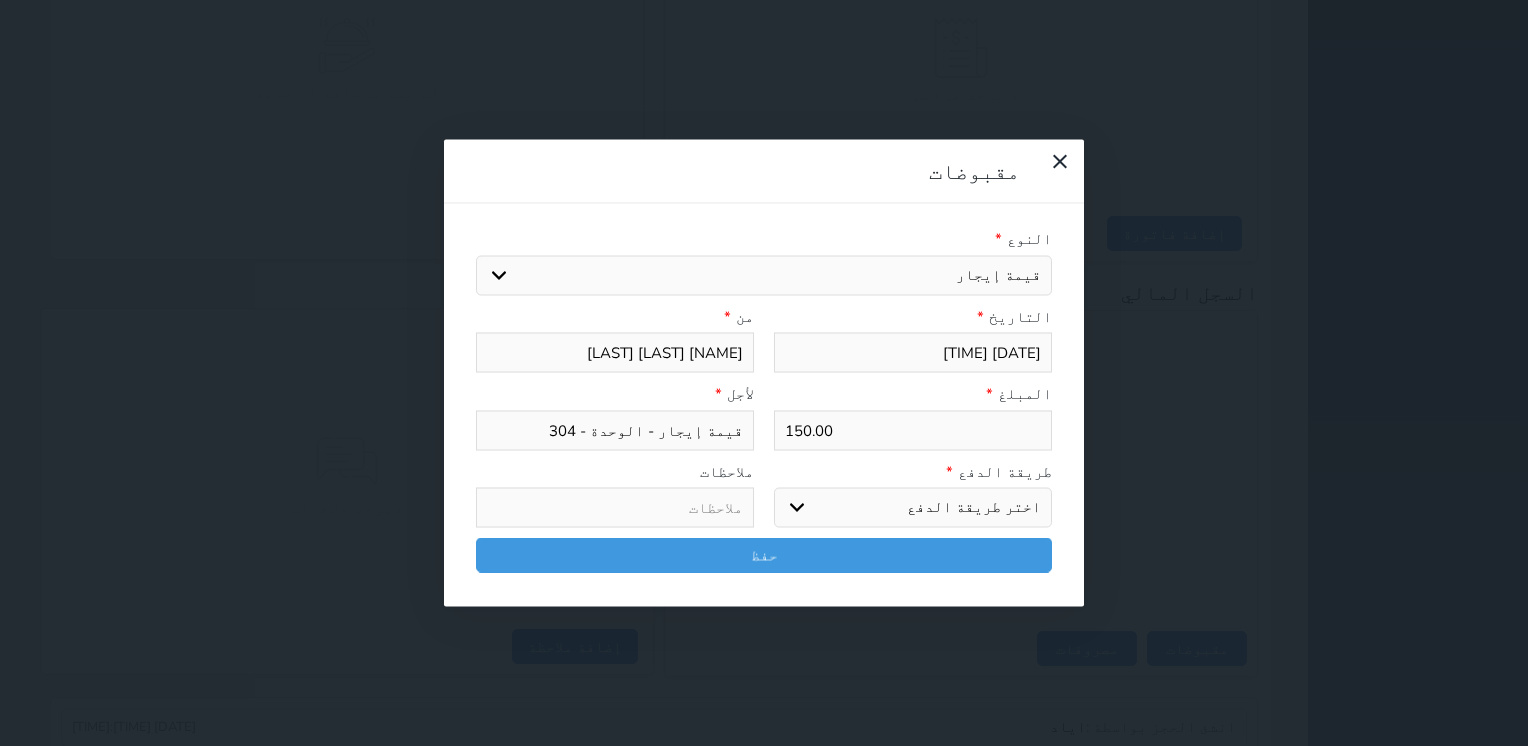 click on "اختر طريقة الدفع   دفع نقدى   تحويل بنكى   مدى   بطاقة ائتمان   آجل" at bounding box center (913, 508) 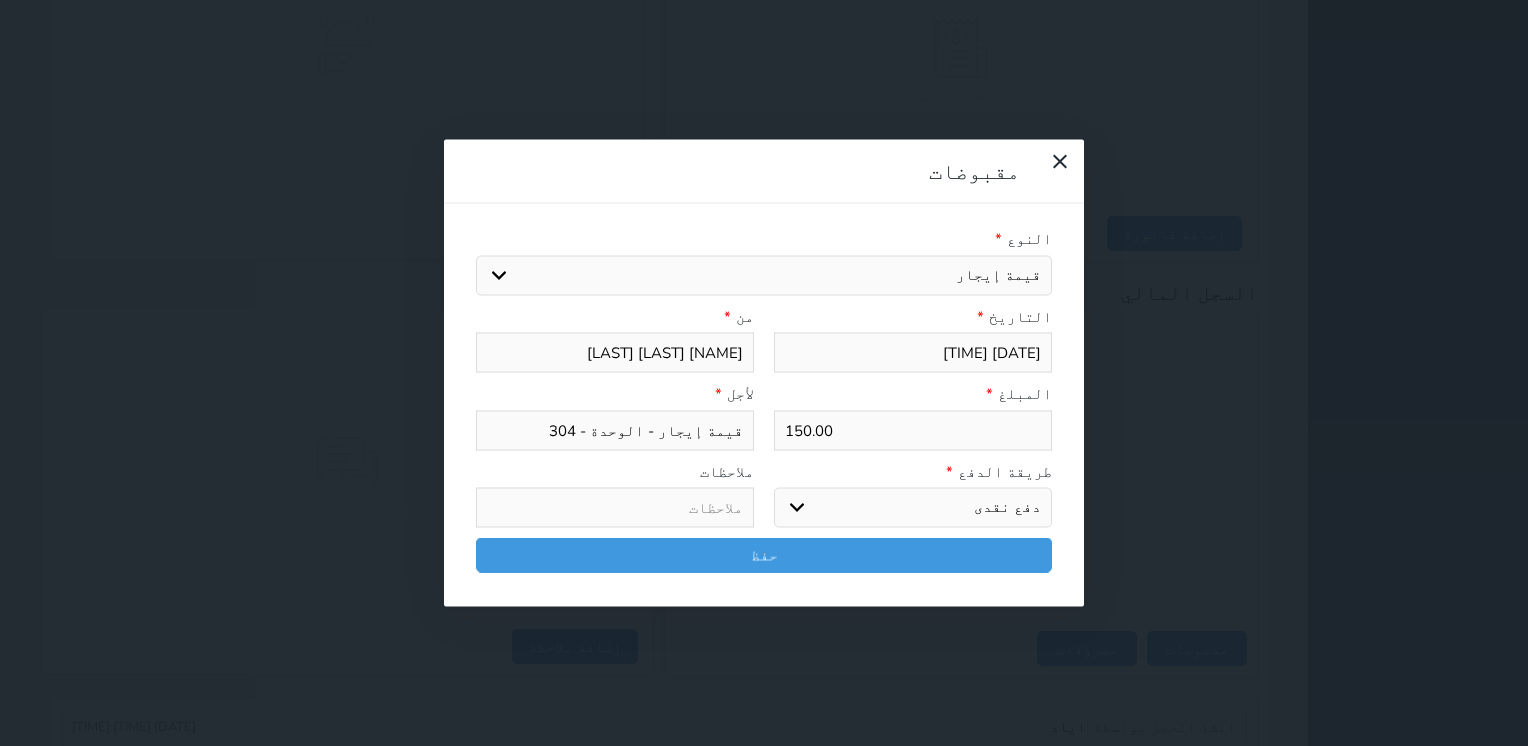 click on "اختر طريقة الدفع   دفع نقدى   تحويل بنكى   مدى   بطاقة ائتمان   آجل" at bounding box center (913, 508) 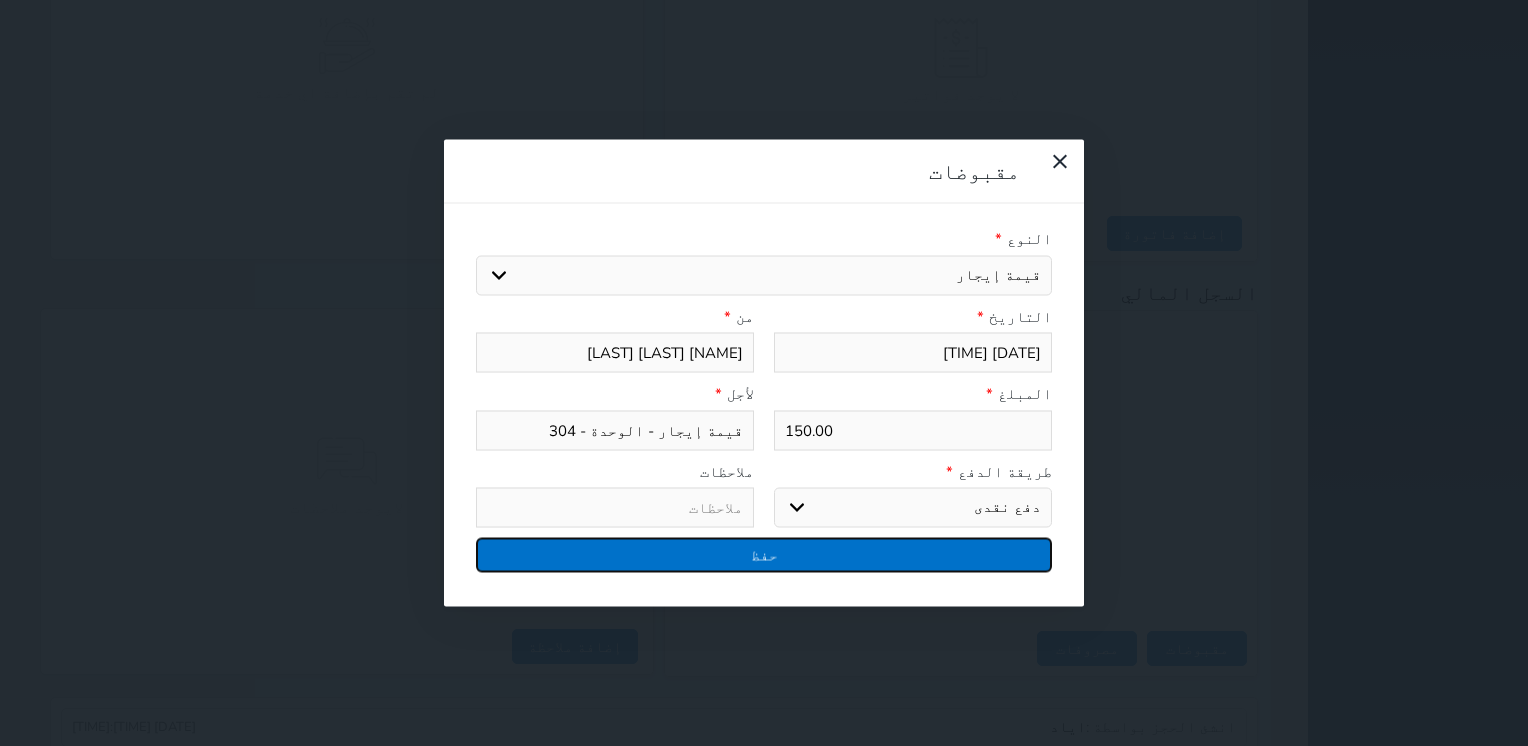 click on "حفظ" at bounding box center [764, 555] 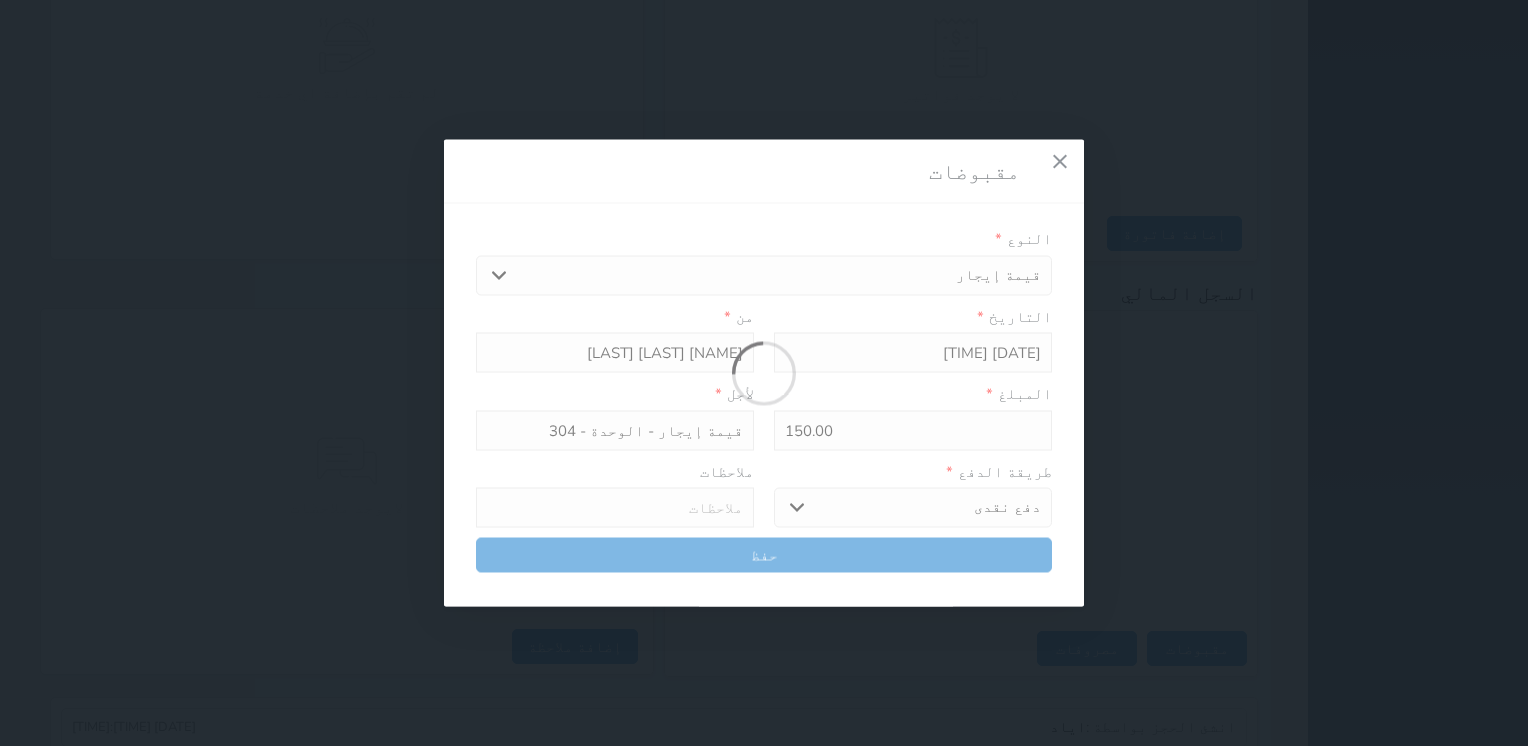 select 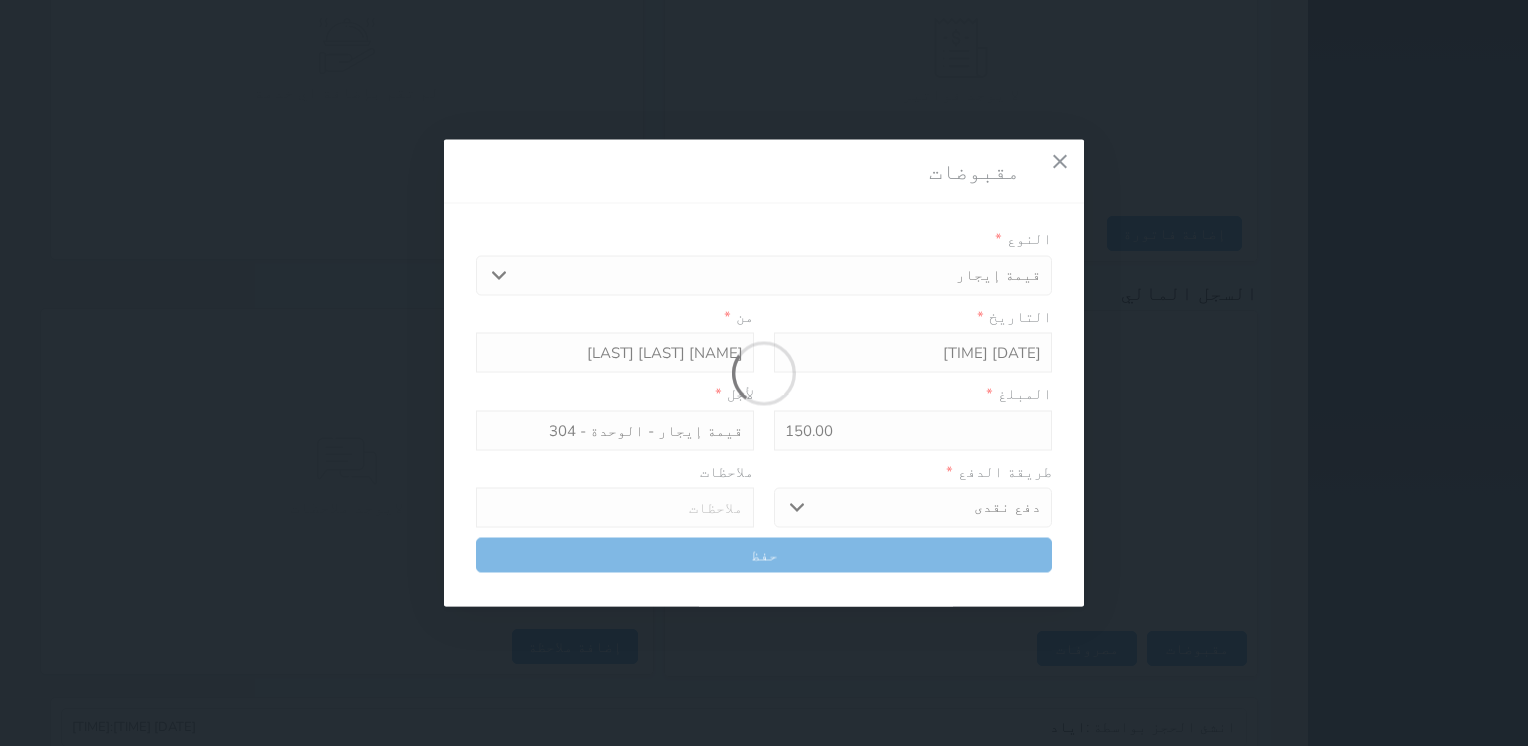type 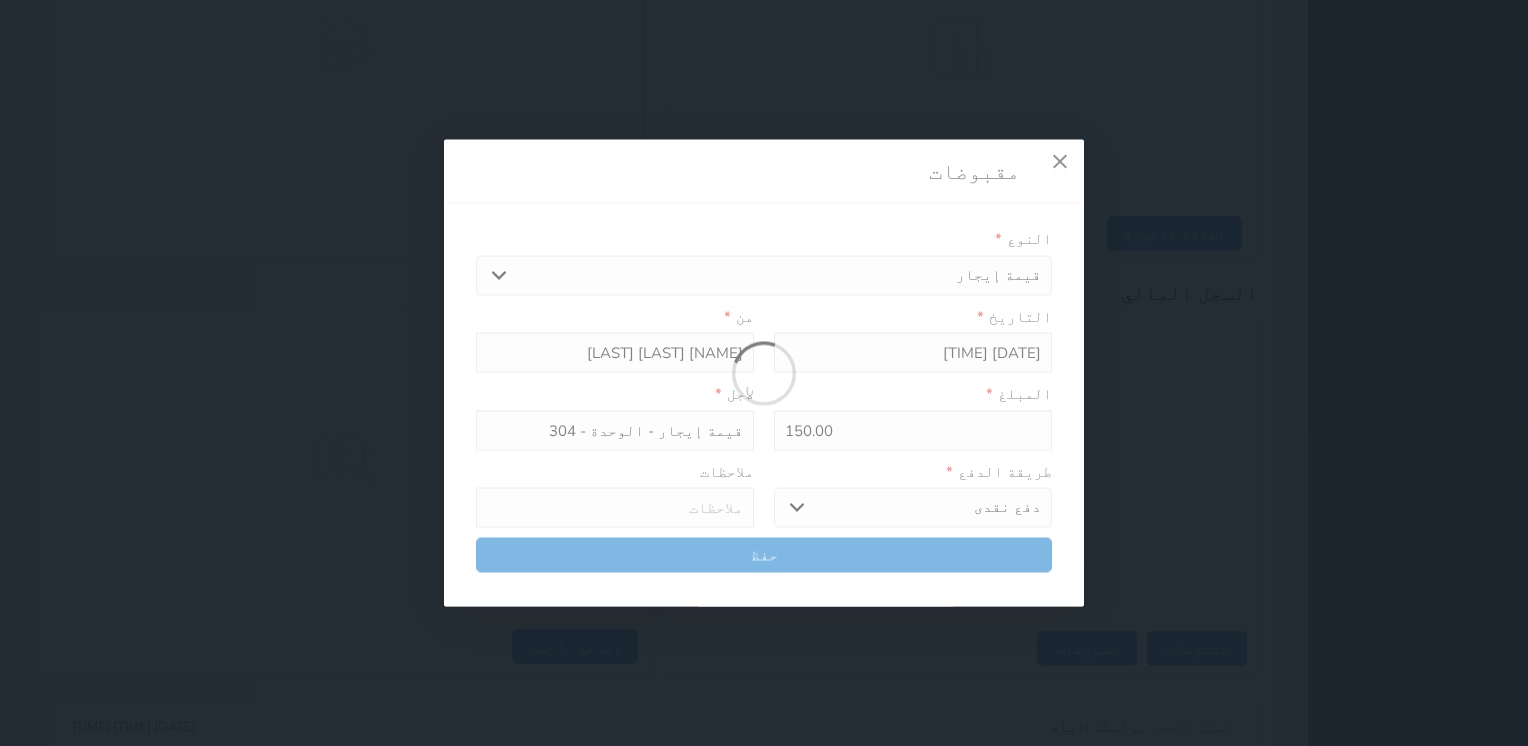 type on "0" 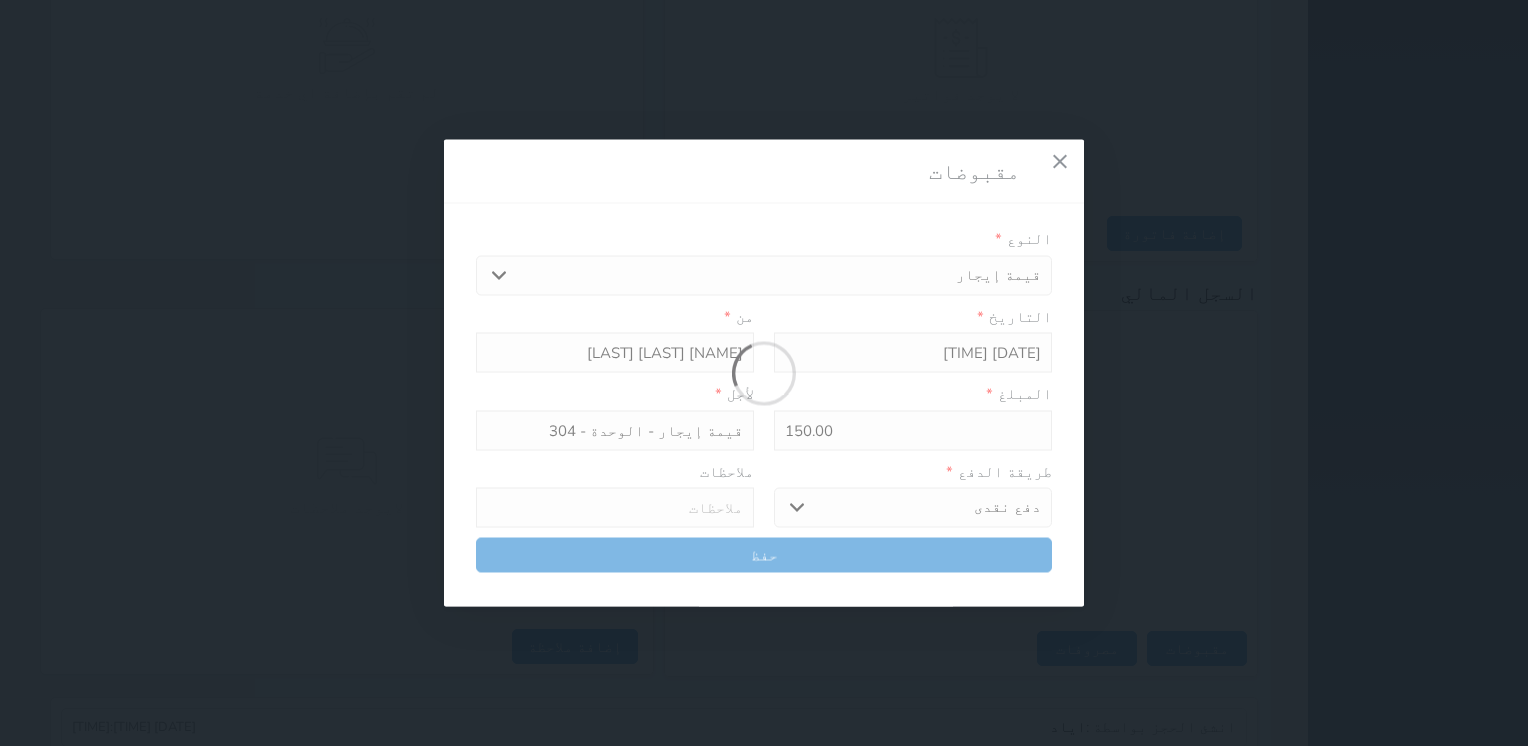 select 